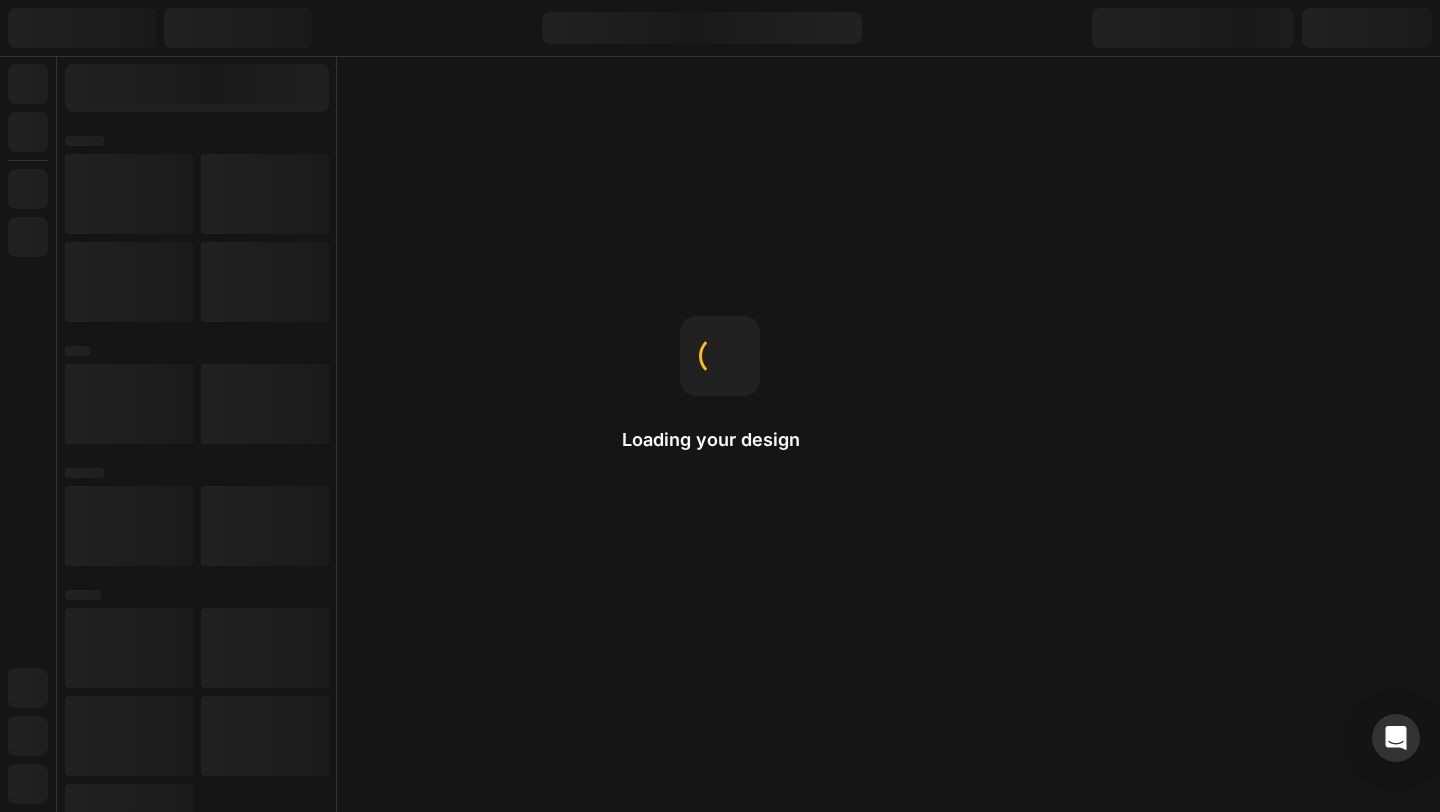 scroll, scrollTop: 0, scrollLeft: 0, axis: both 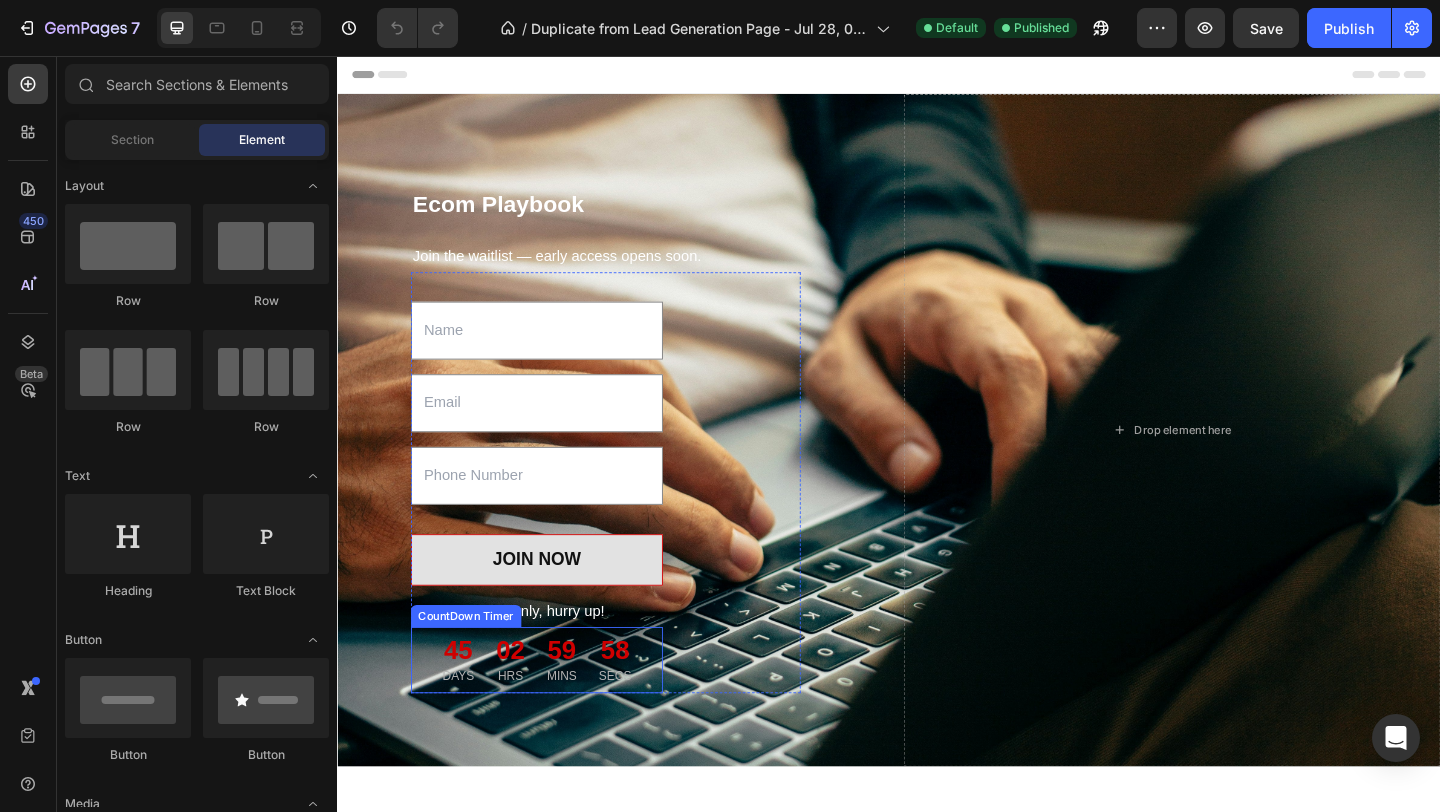 click on "02 HRS" at bounding box center (525, 713) 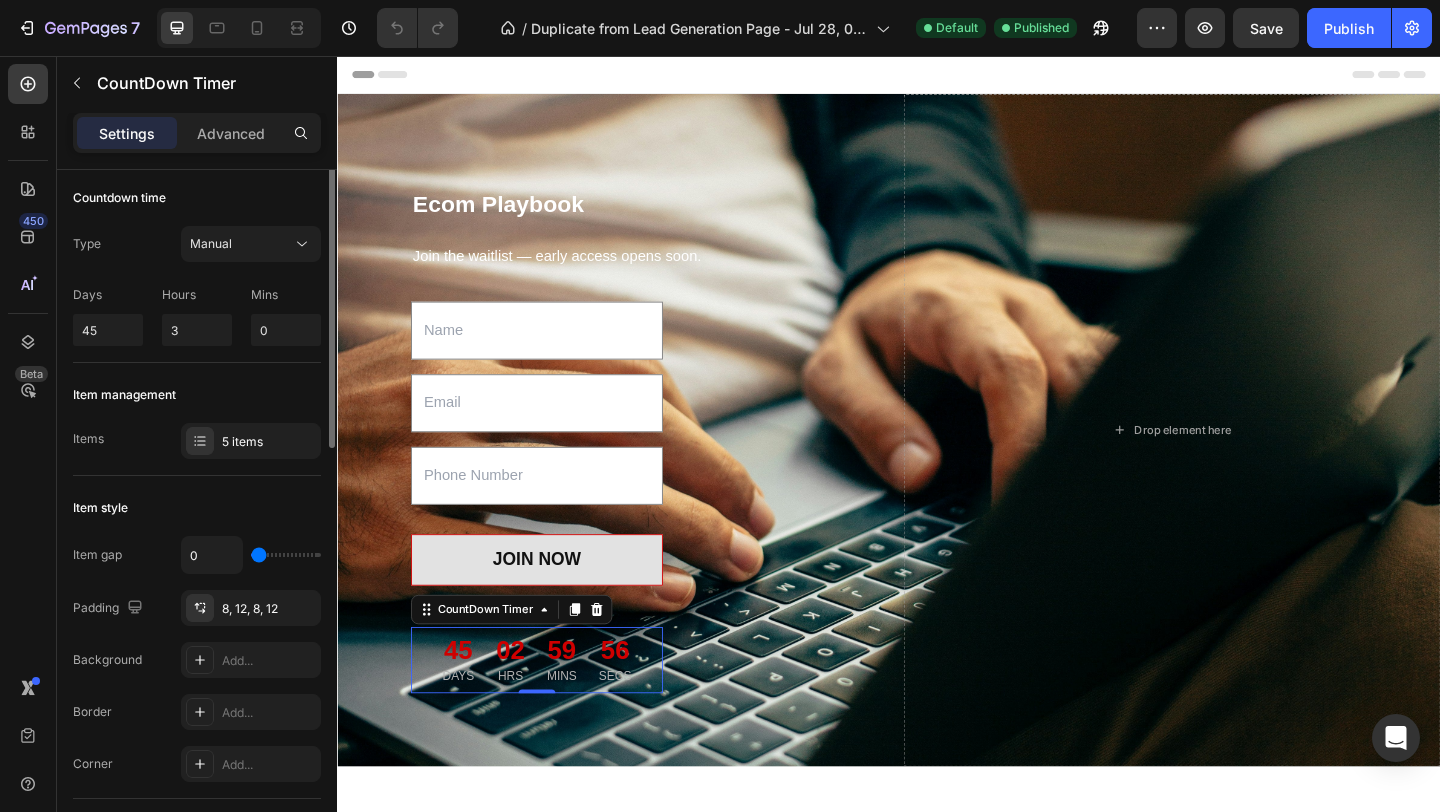 scroll, scrollTop: 0, scrollLeft: 0, axis: both 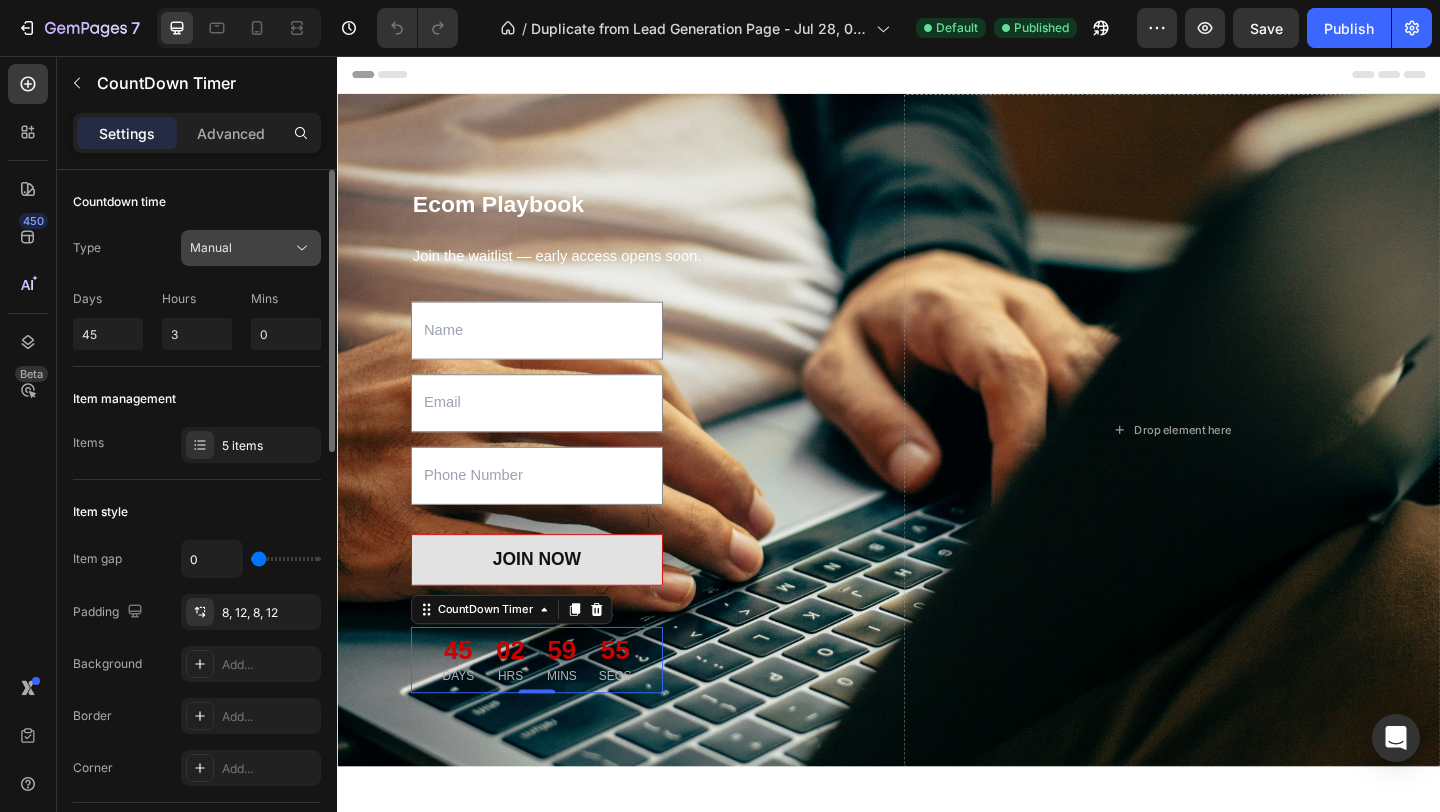 click on "Manual" at bounding box center (211, 247) 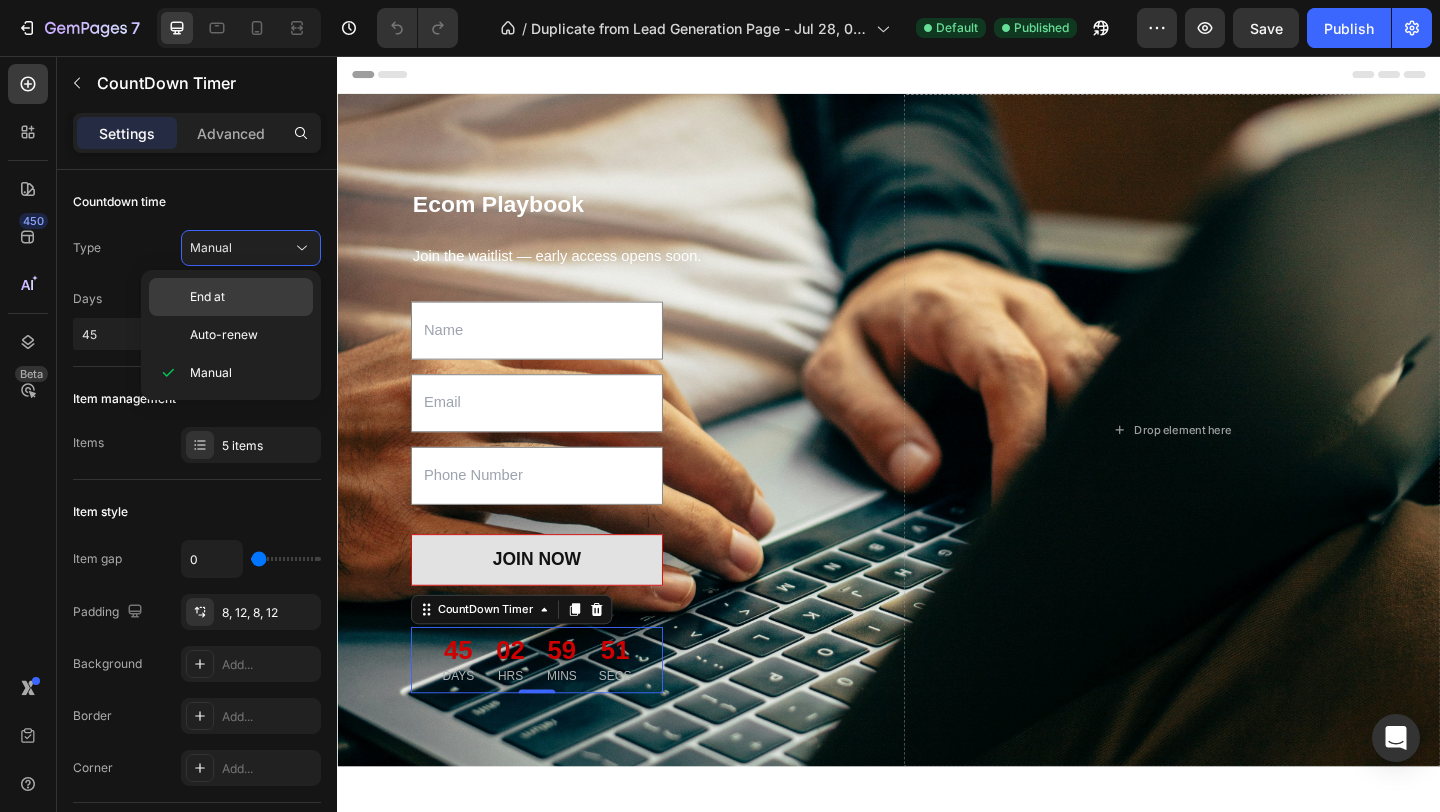 click on "End at" 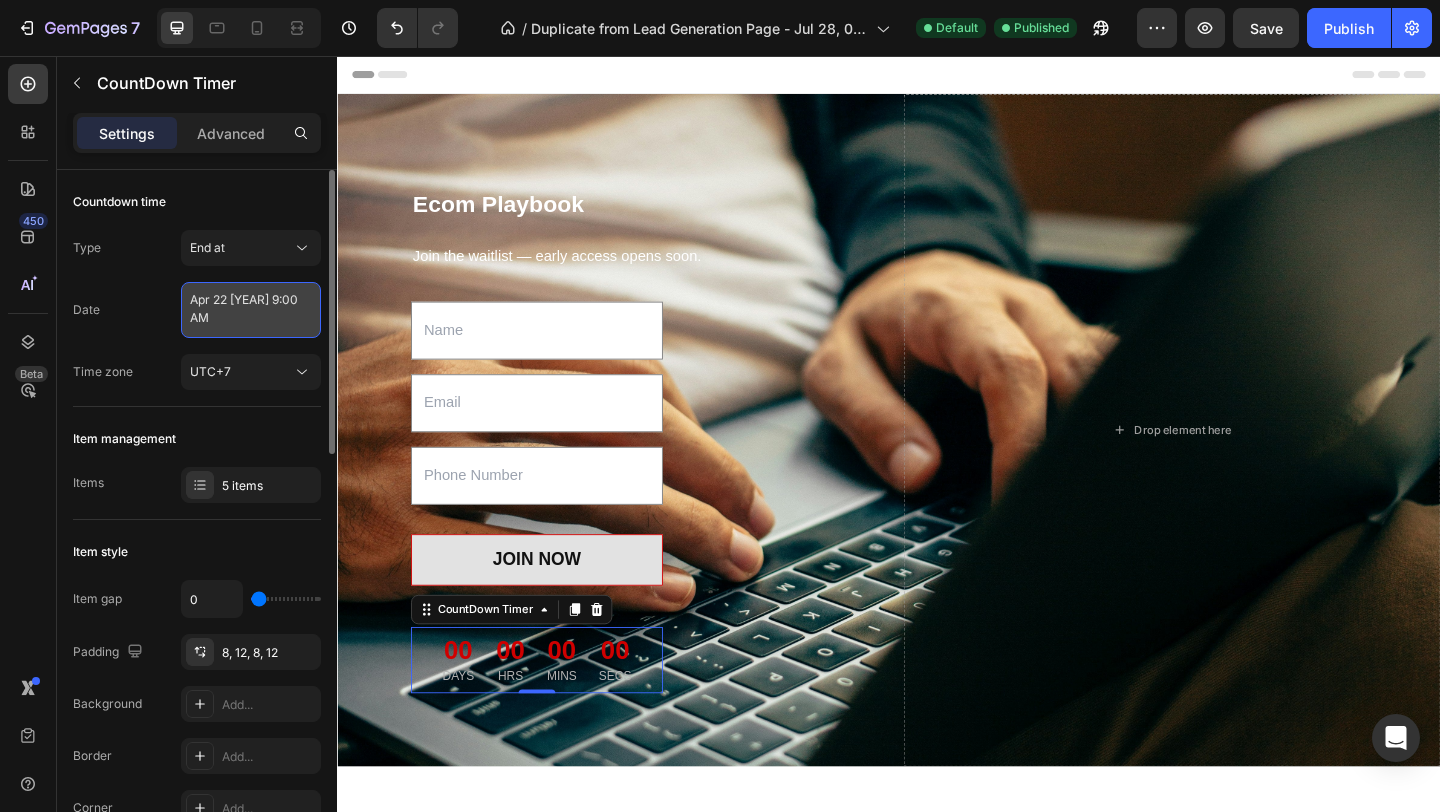 select on "9" 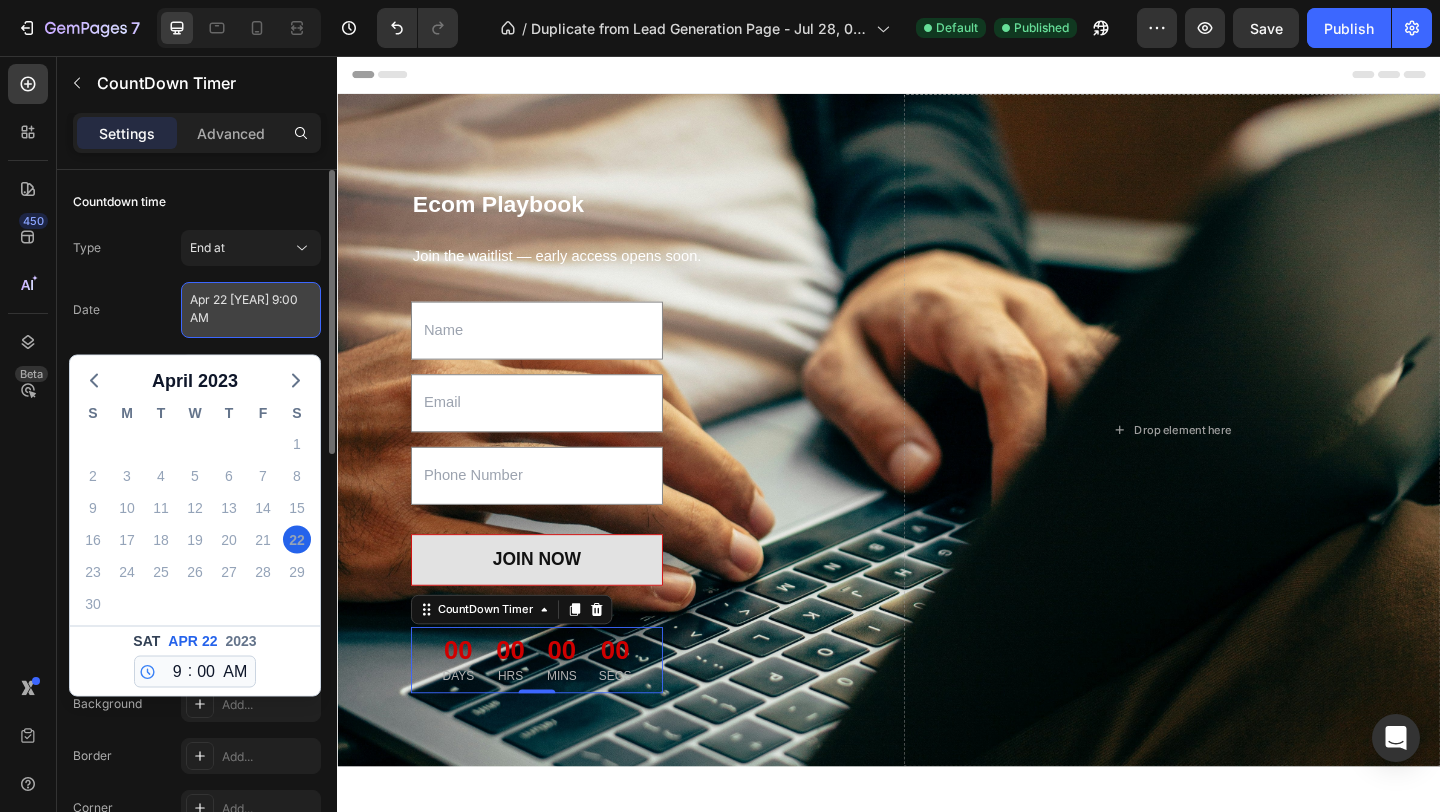click on "Apr 22 [YEAR] 9:00 AM" at bounding box center [251, 310] 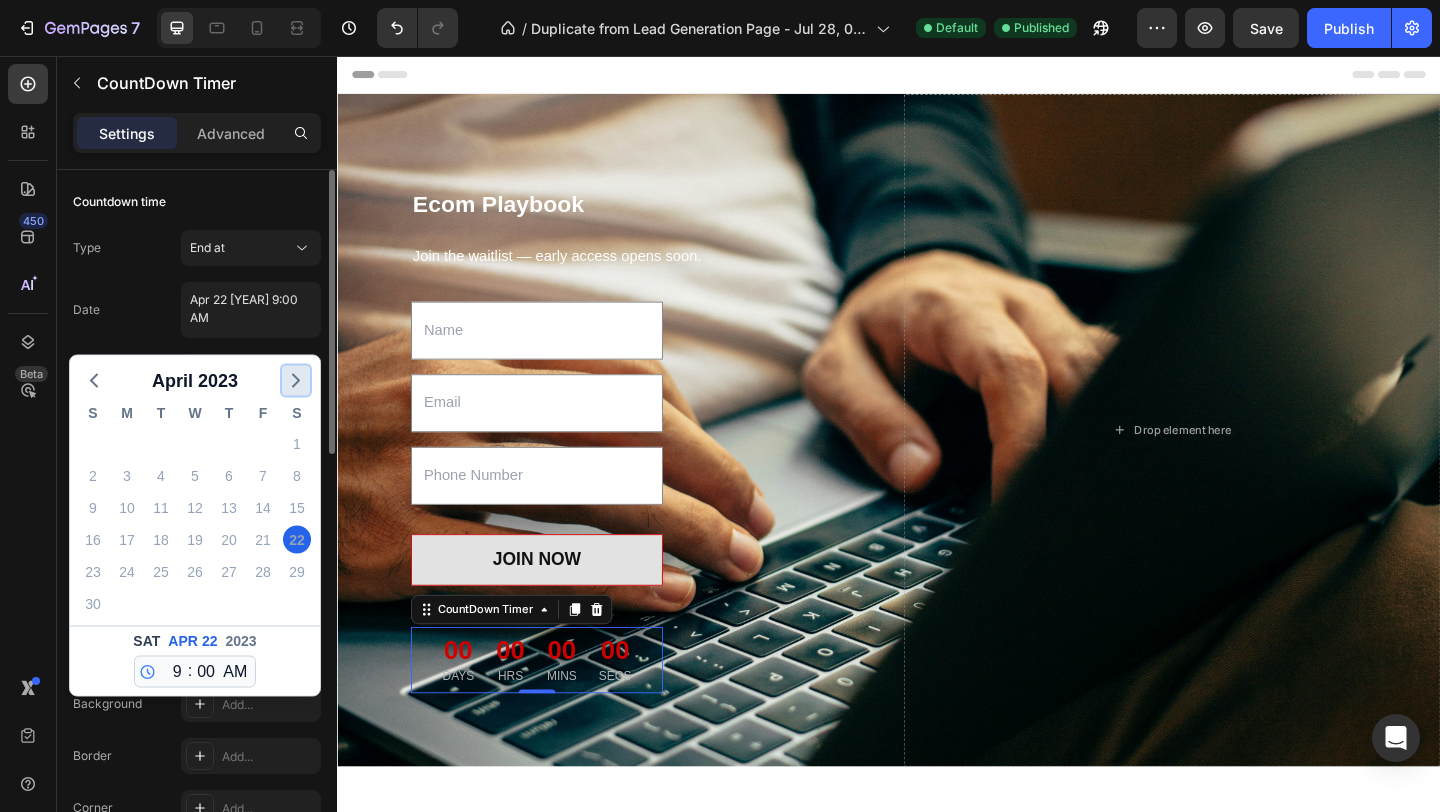 click 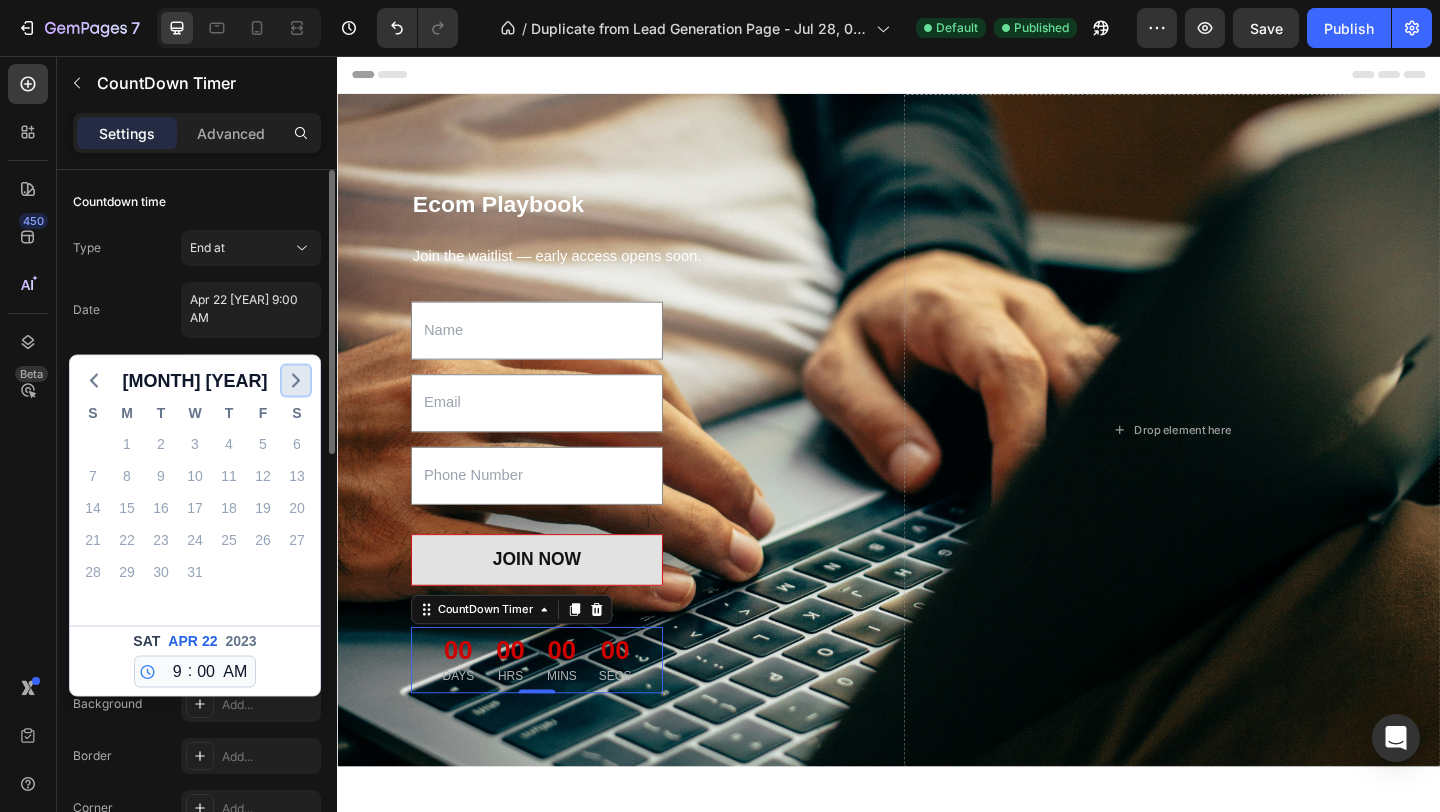click 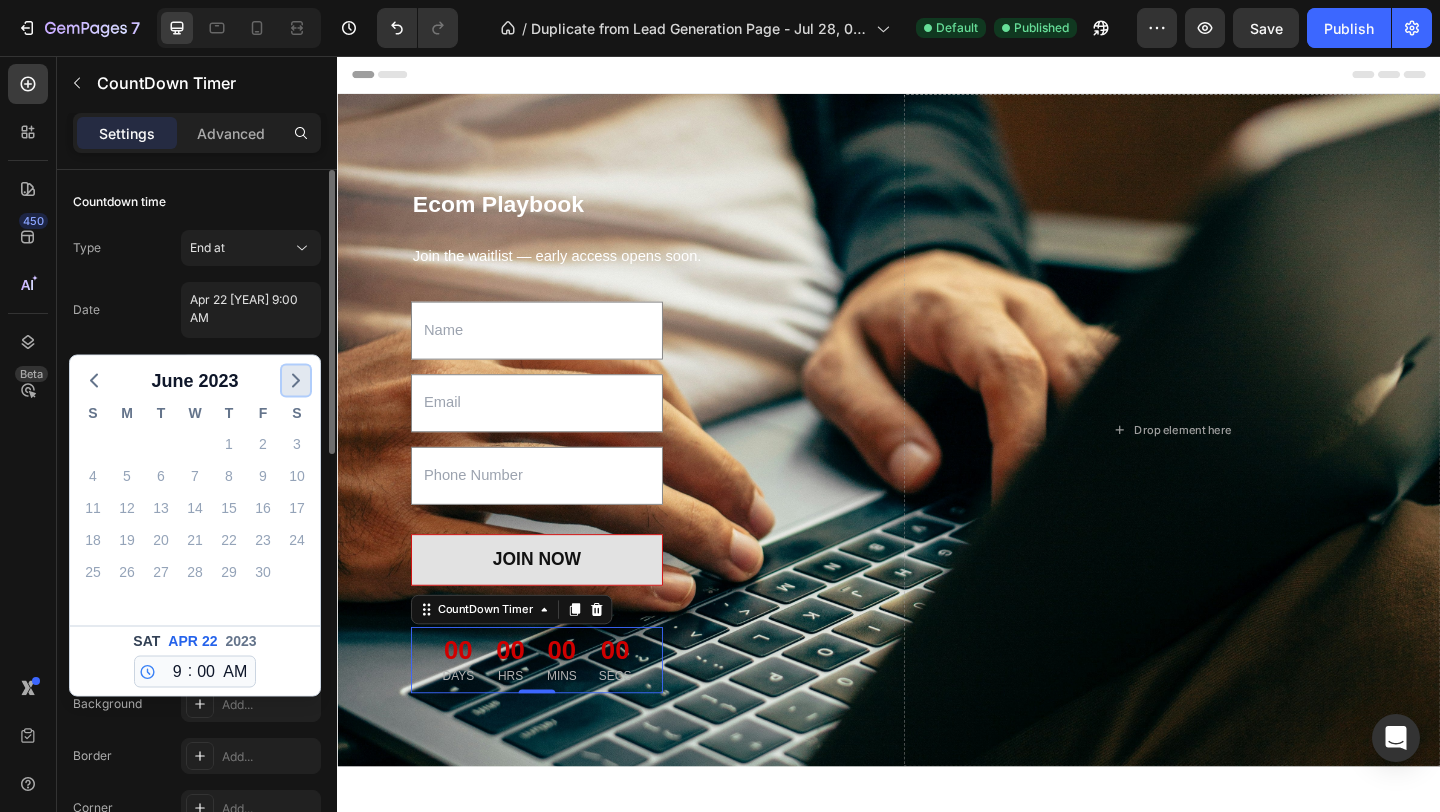 click 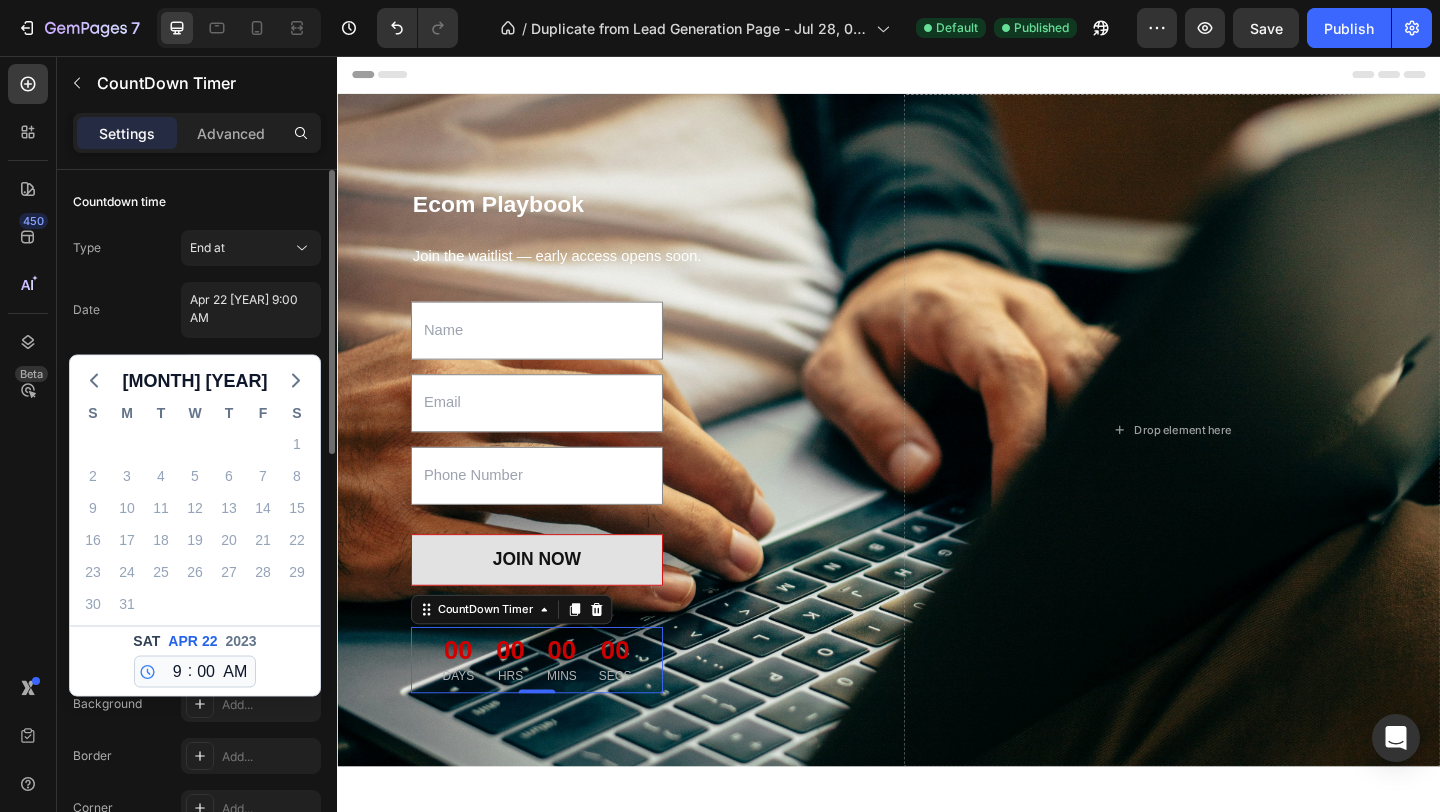 click on "2023" at bounding box center (240, 641) 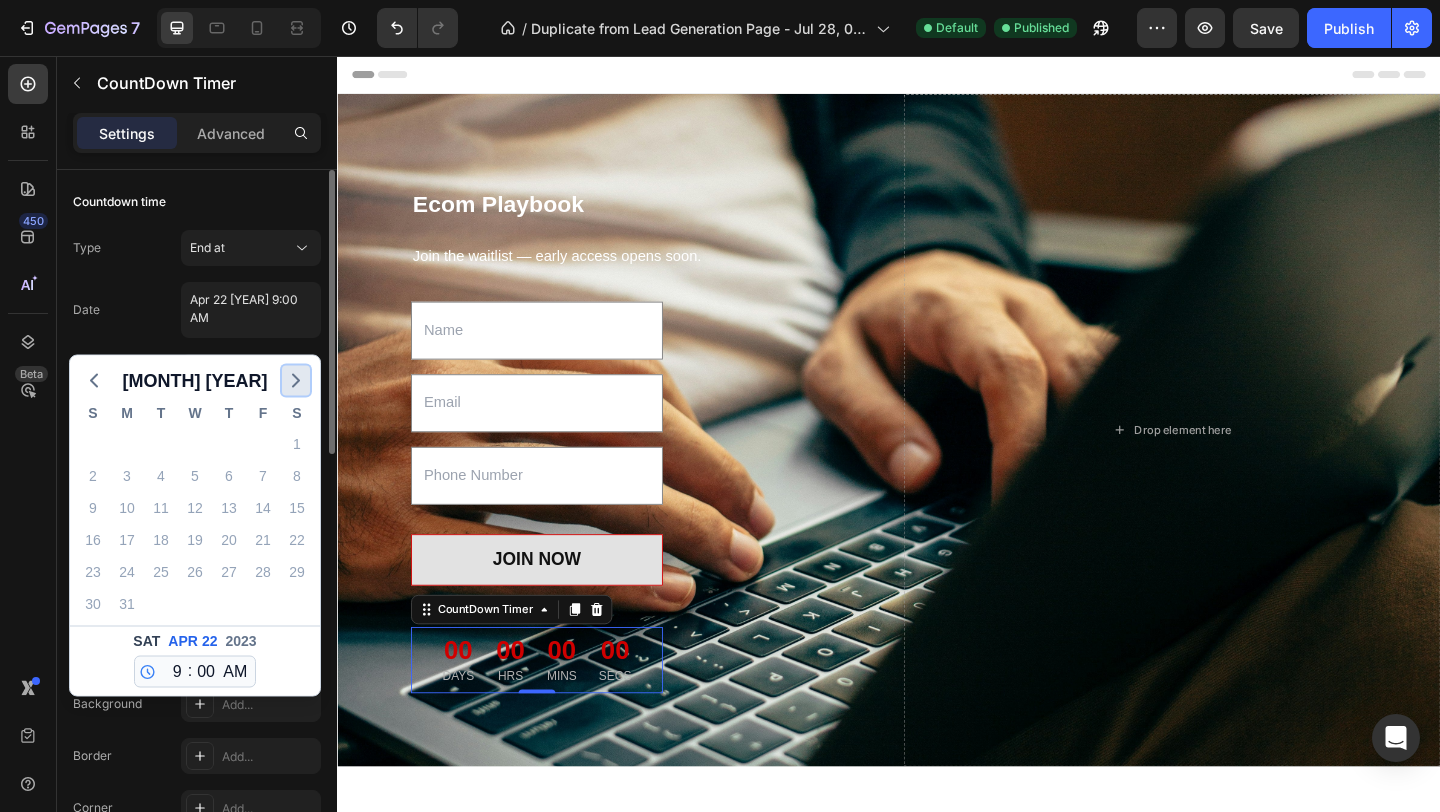click 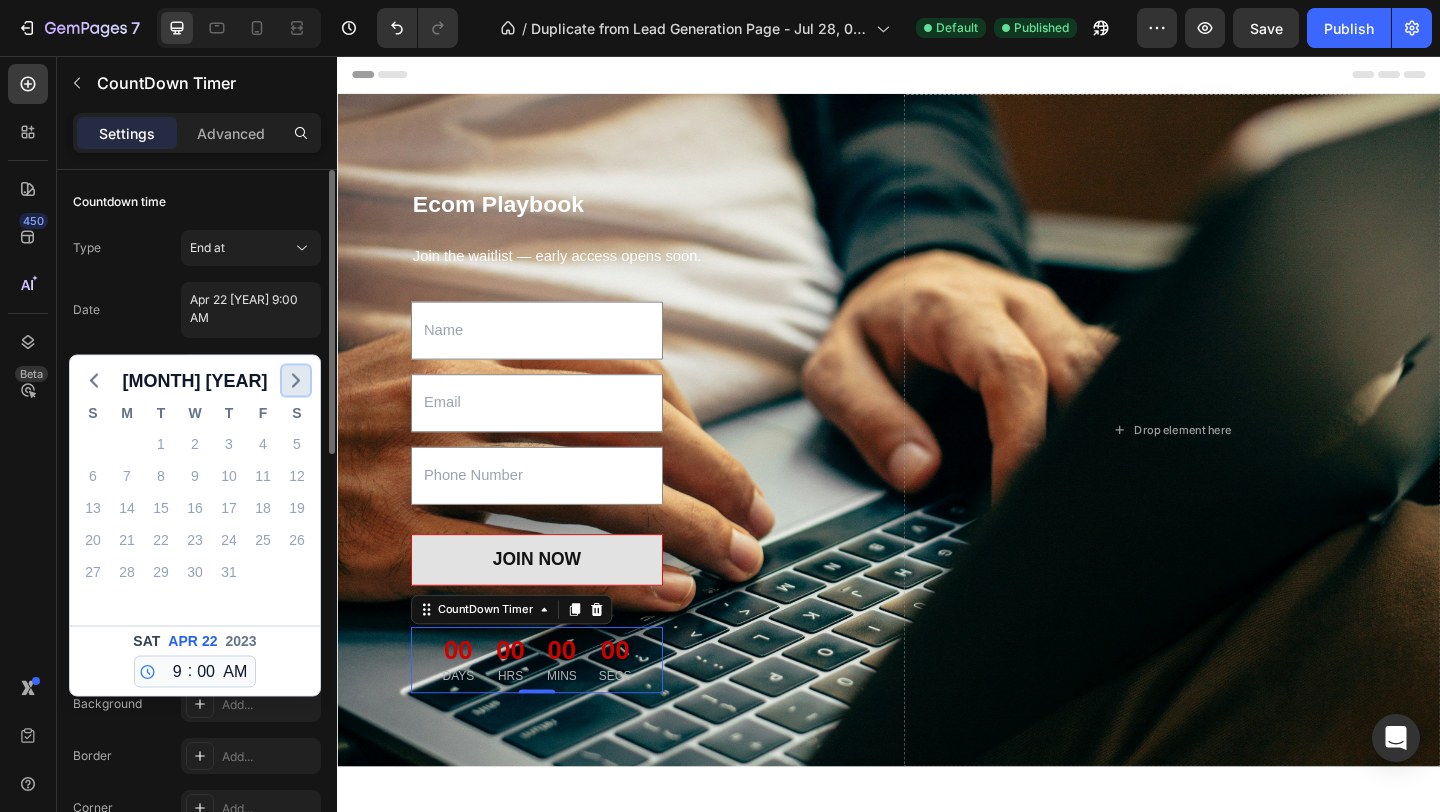 click 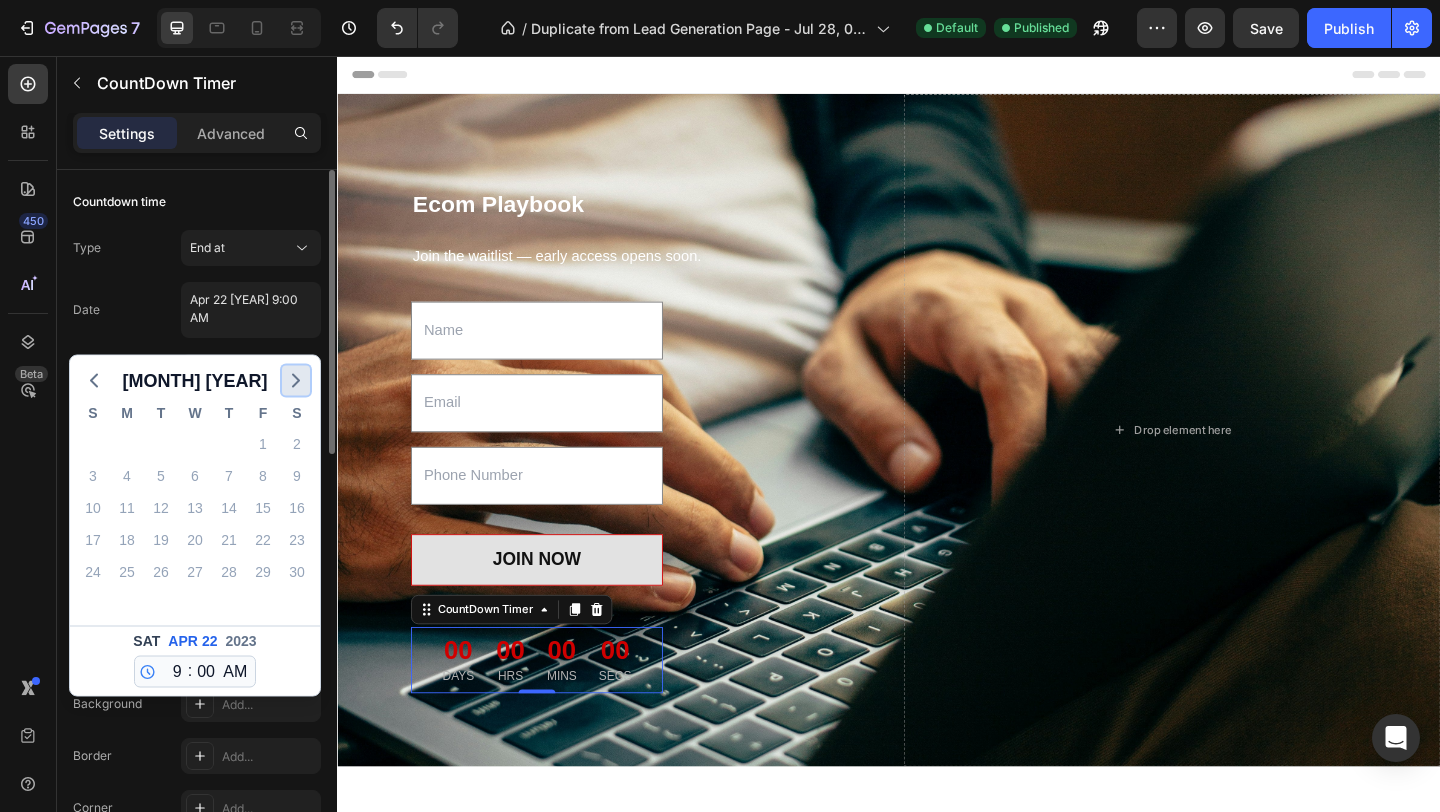 click 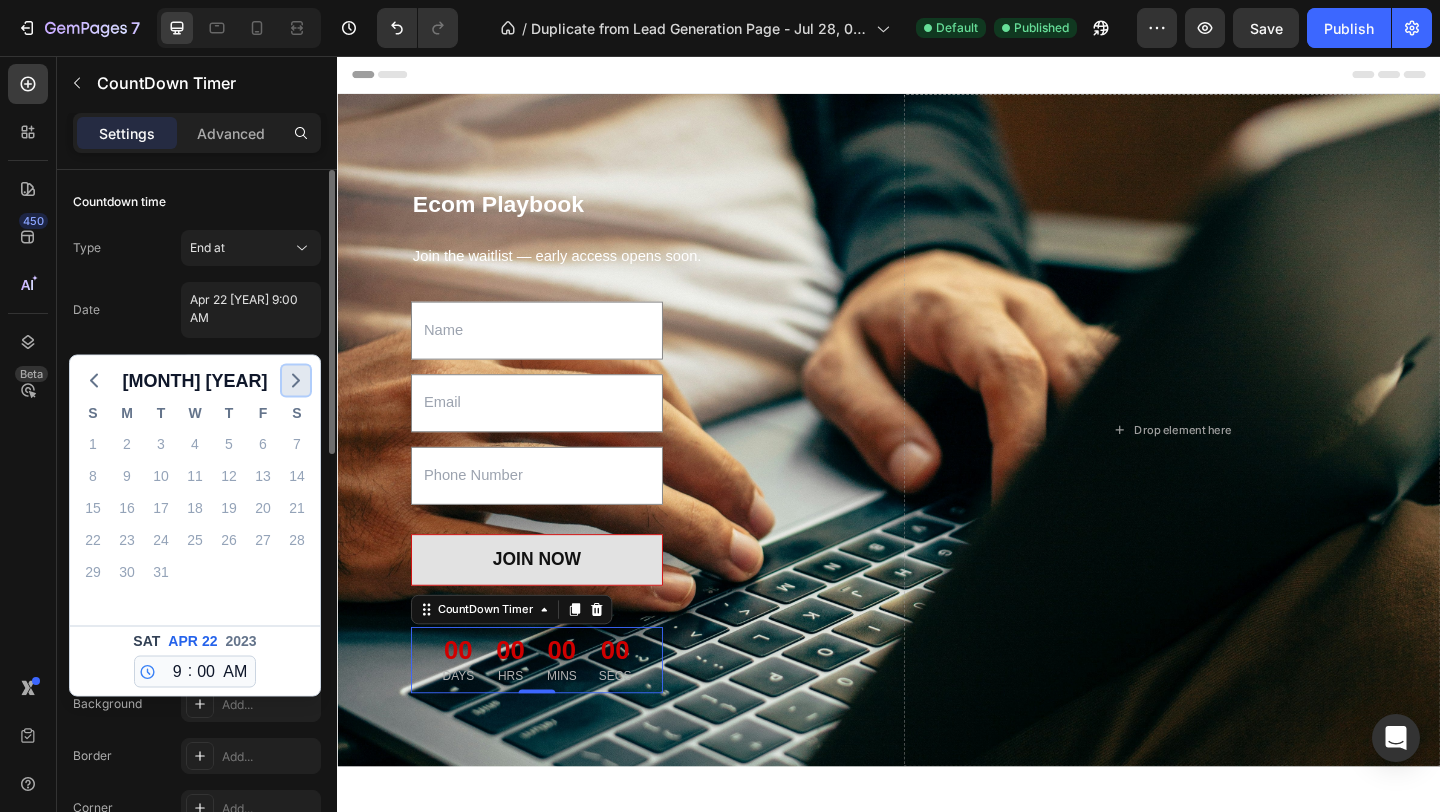 click 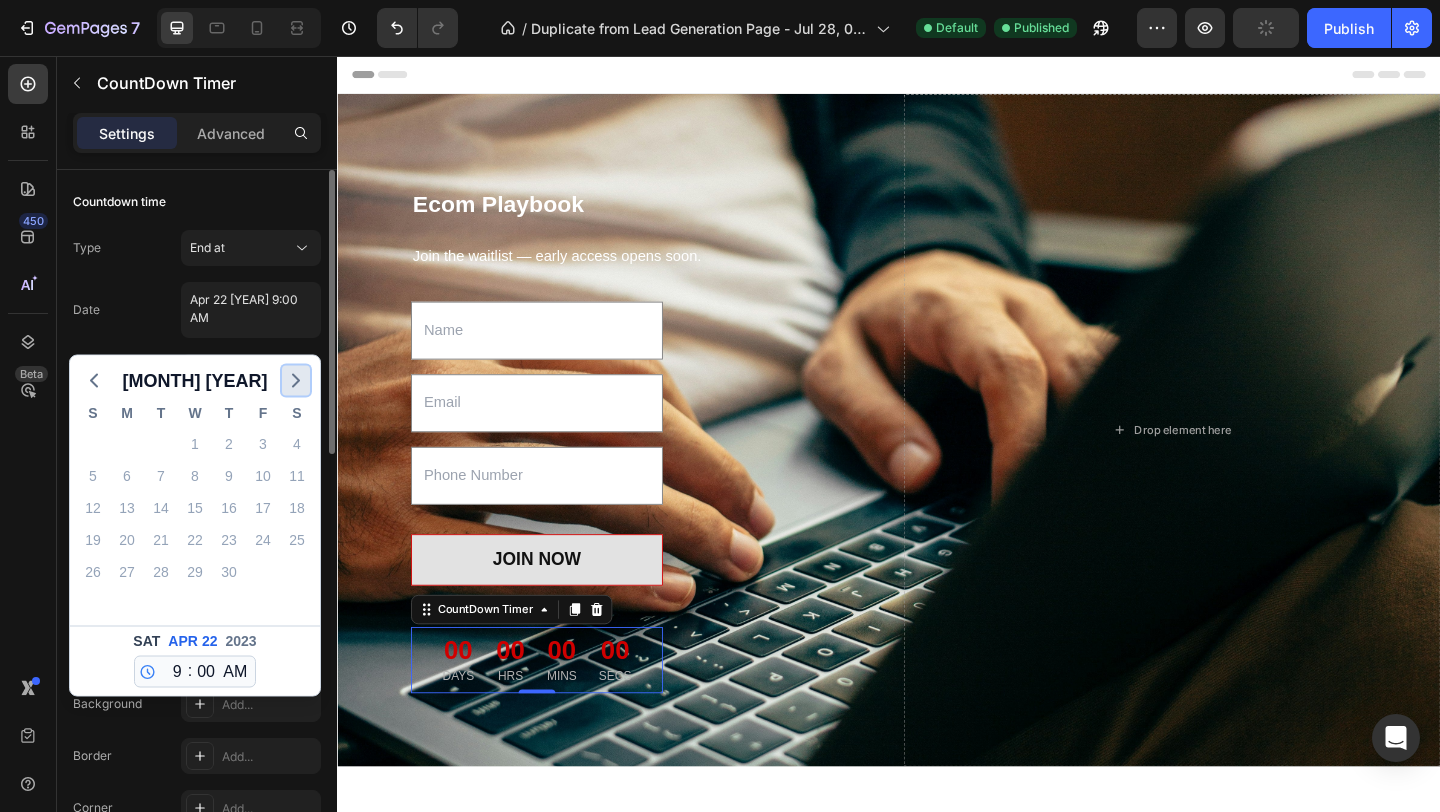 click 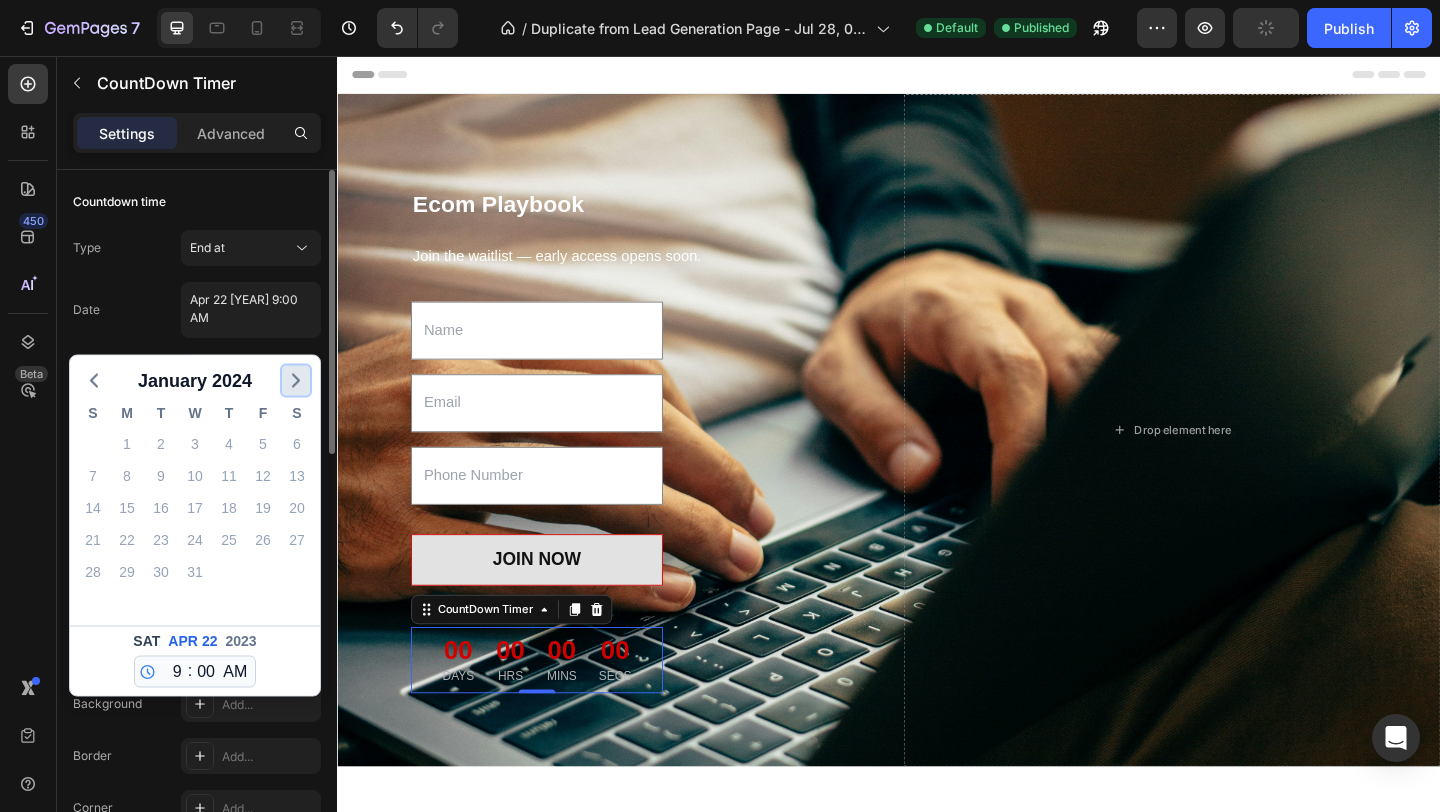 click 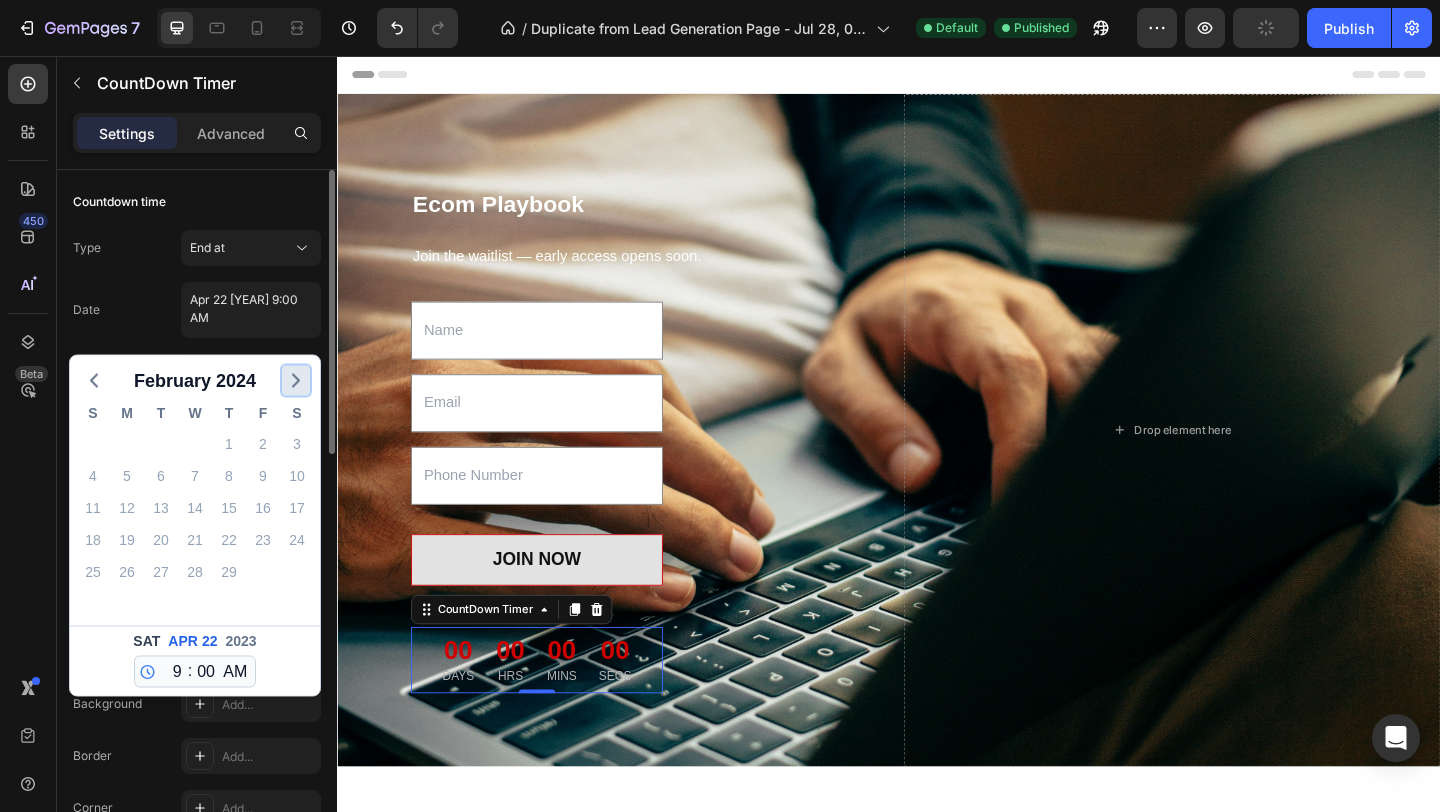 click 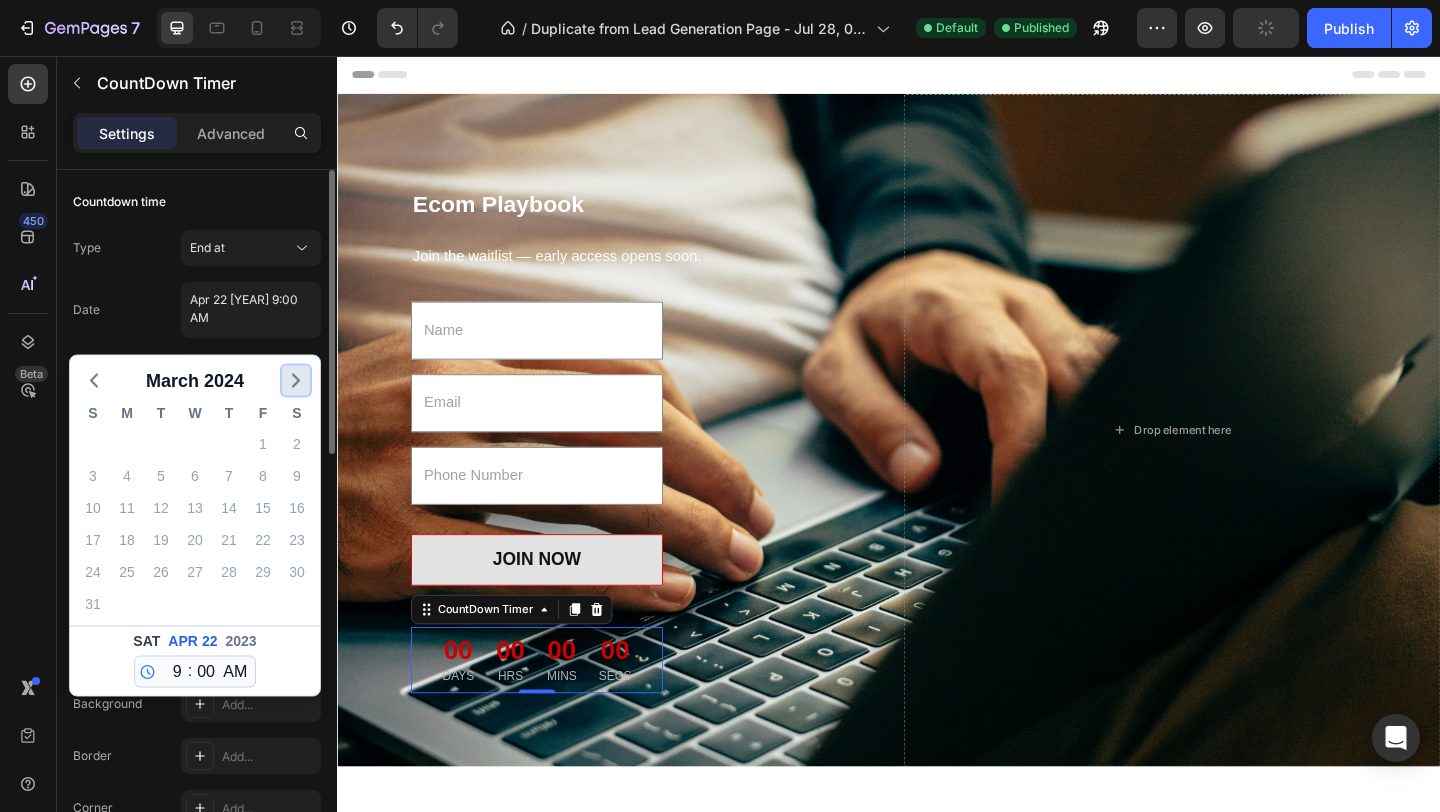 click 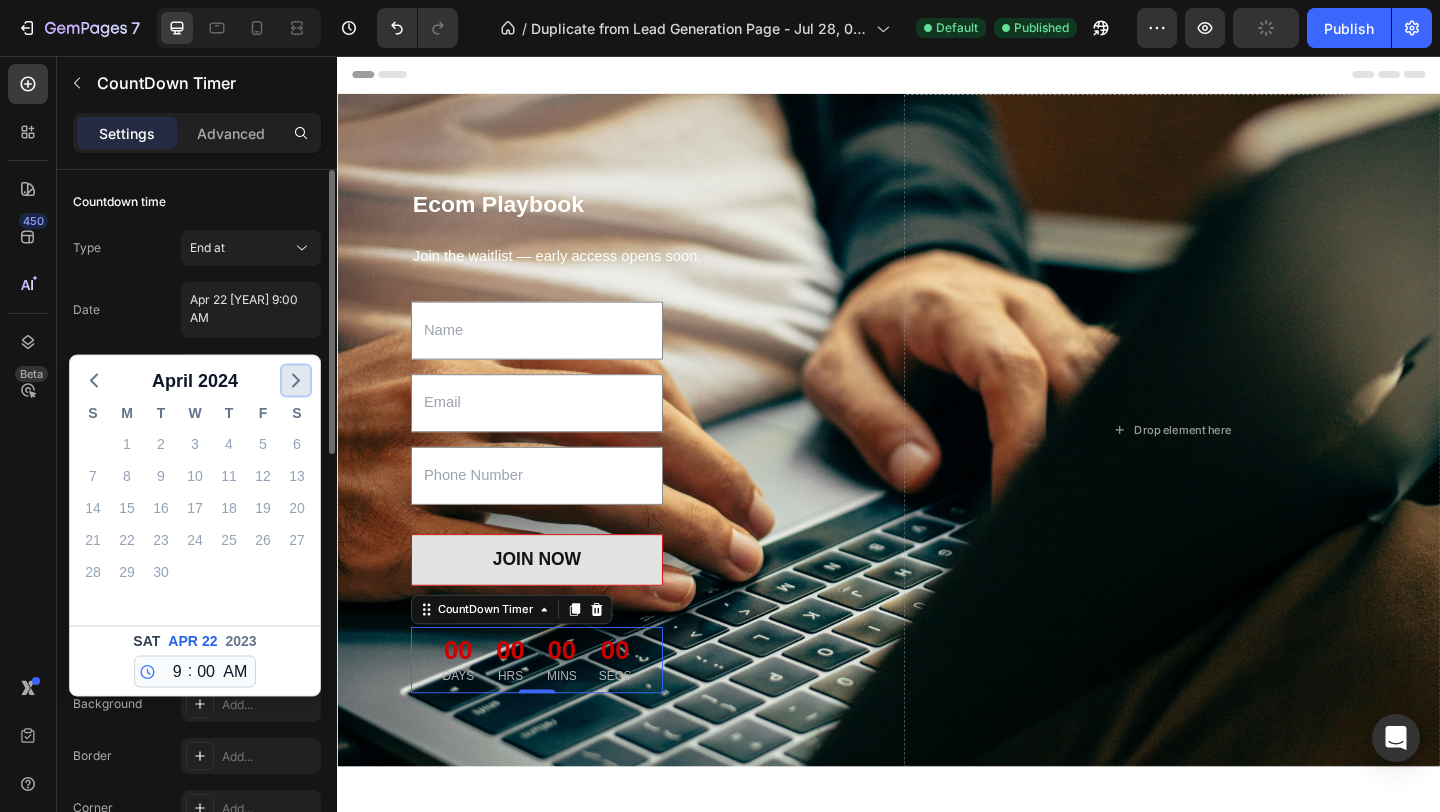 click 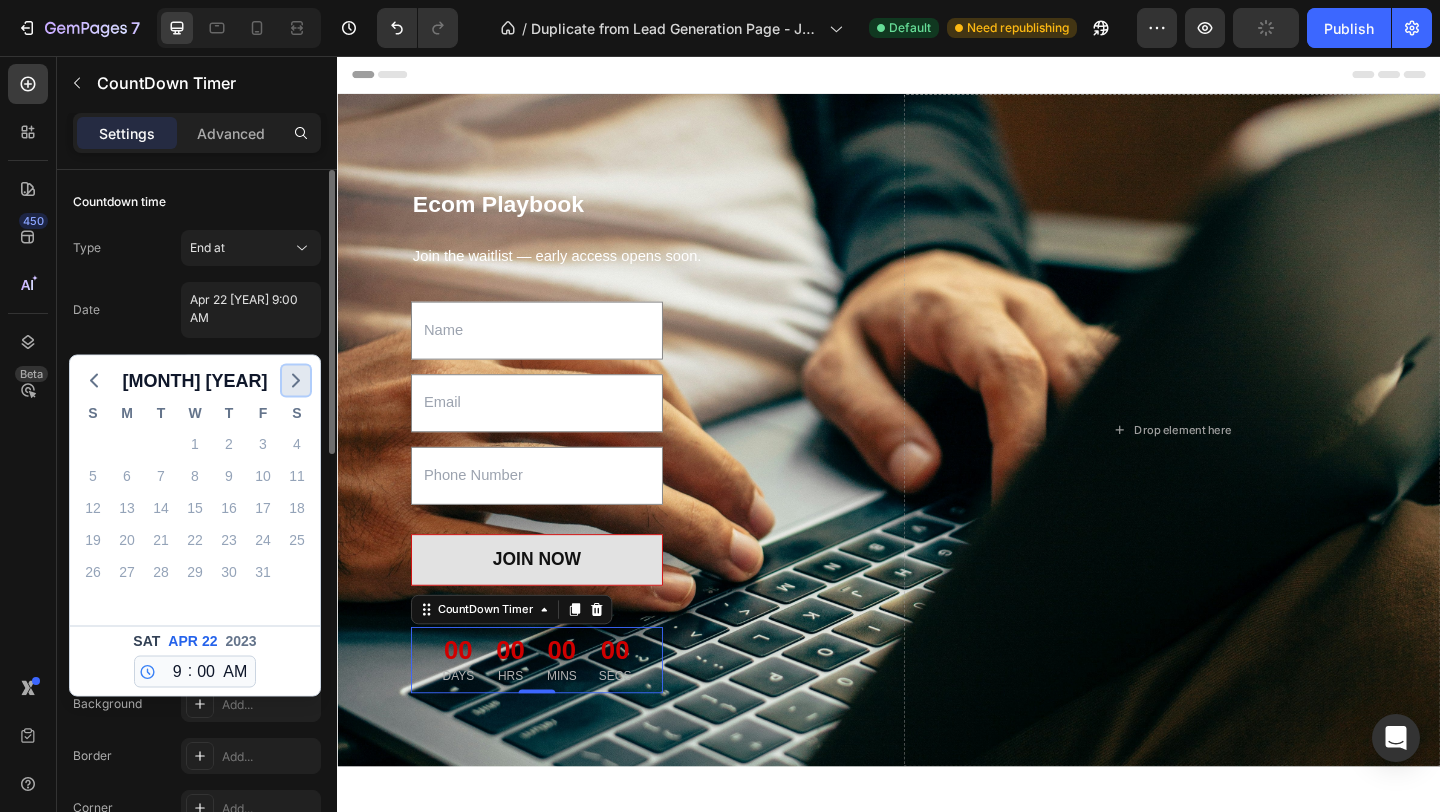 click 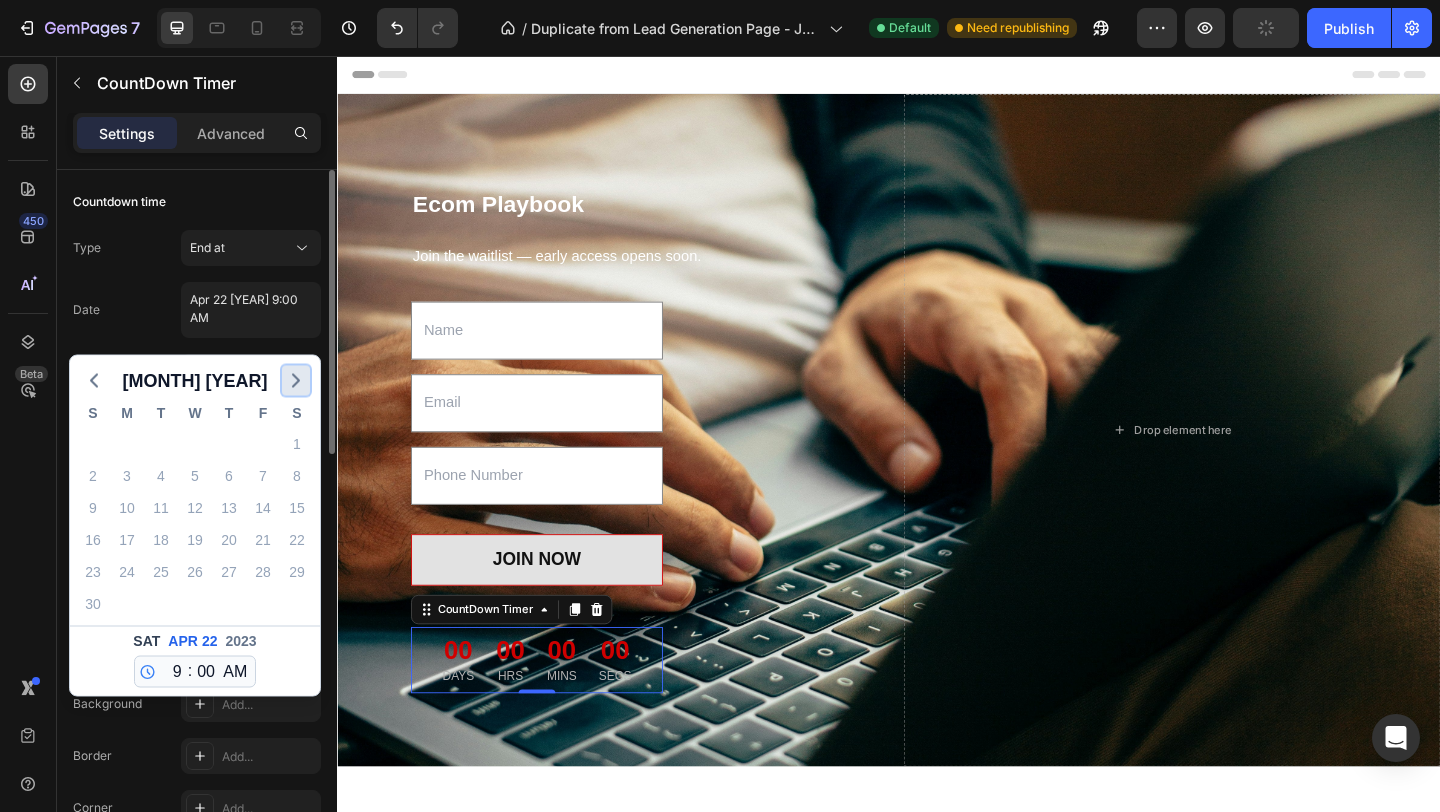 click 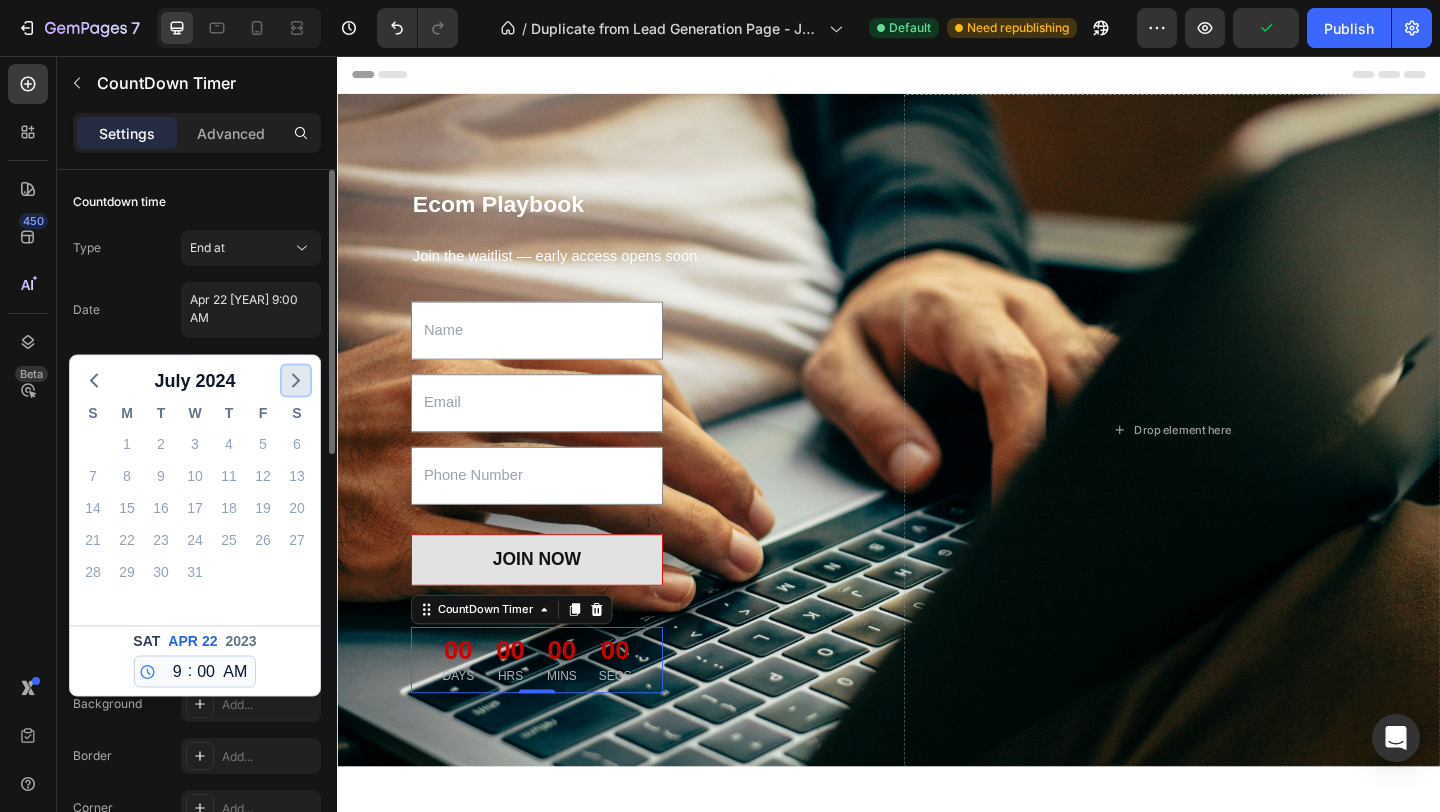 click 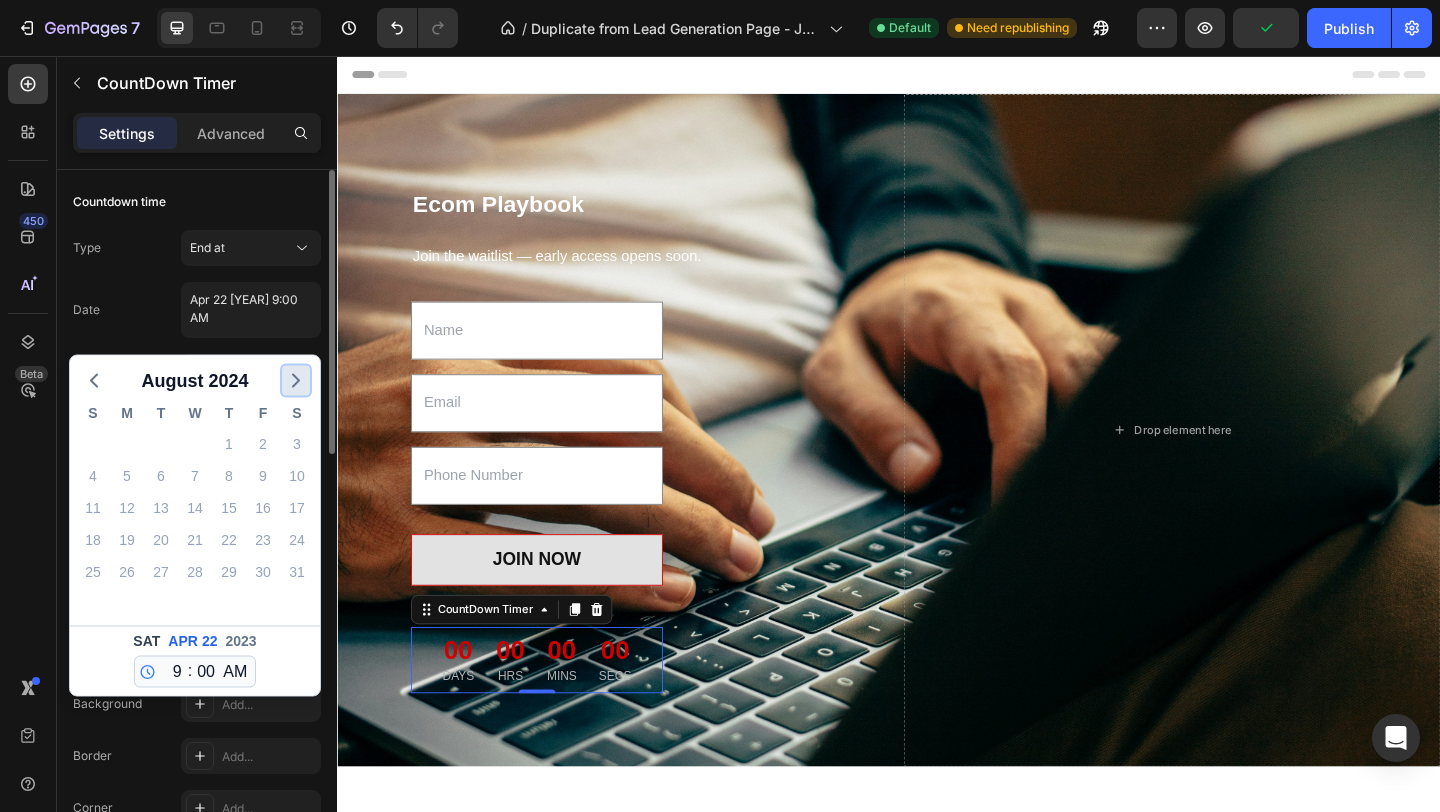 click 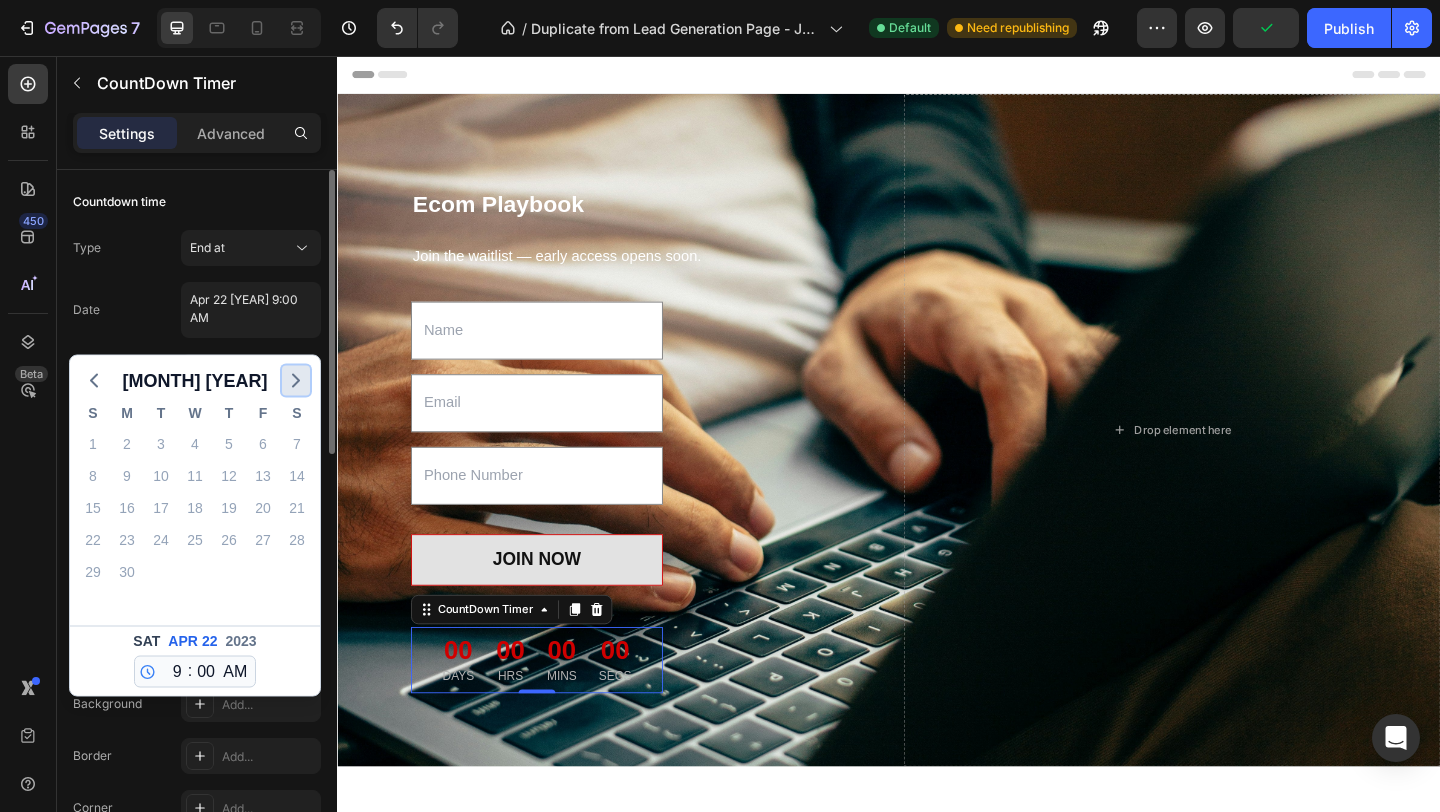 click 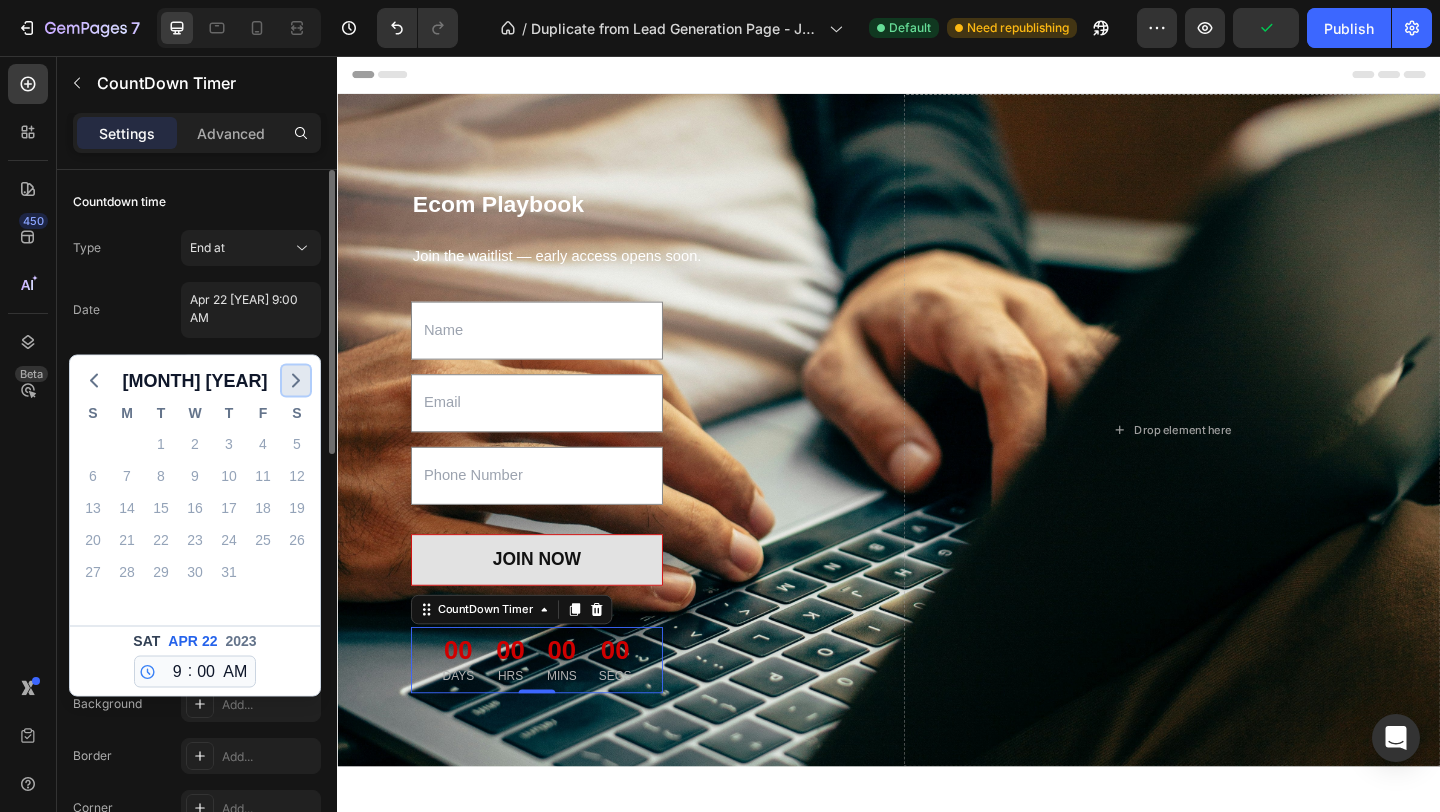 click 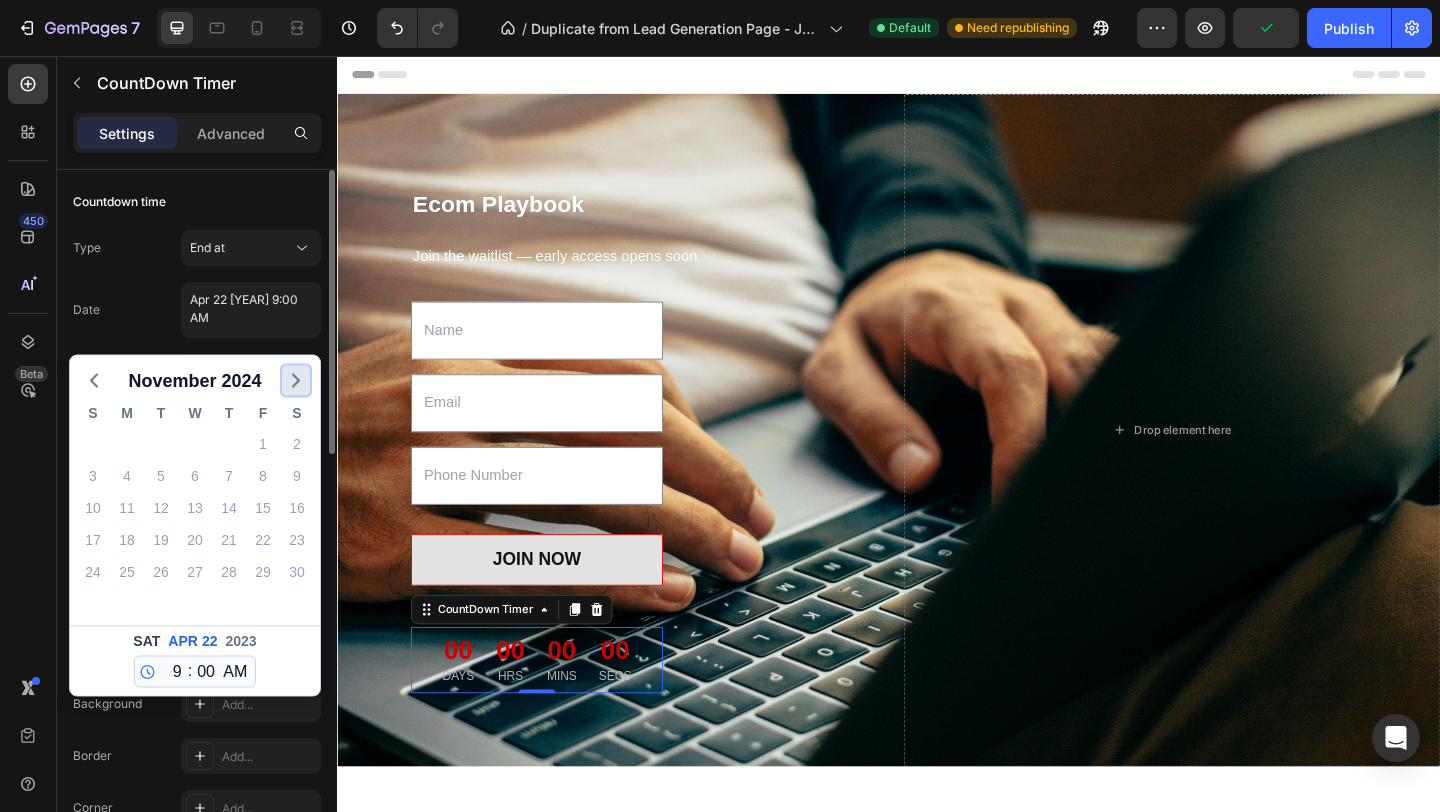 click 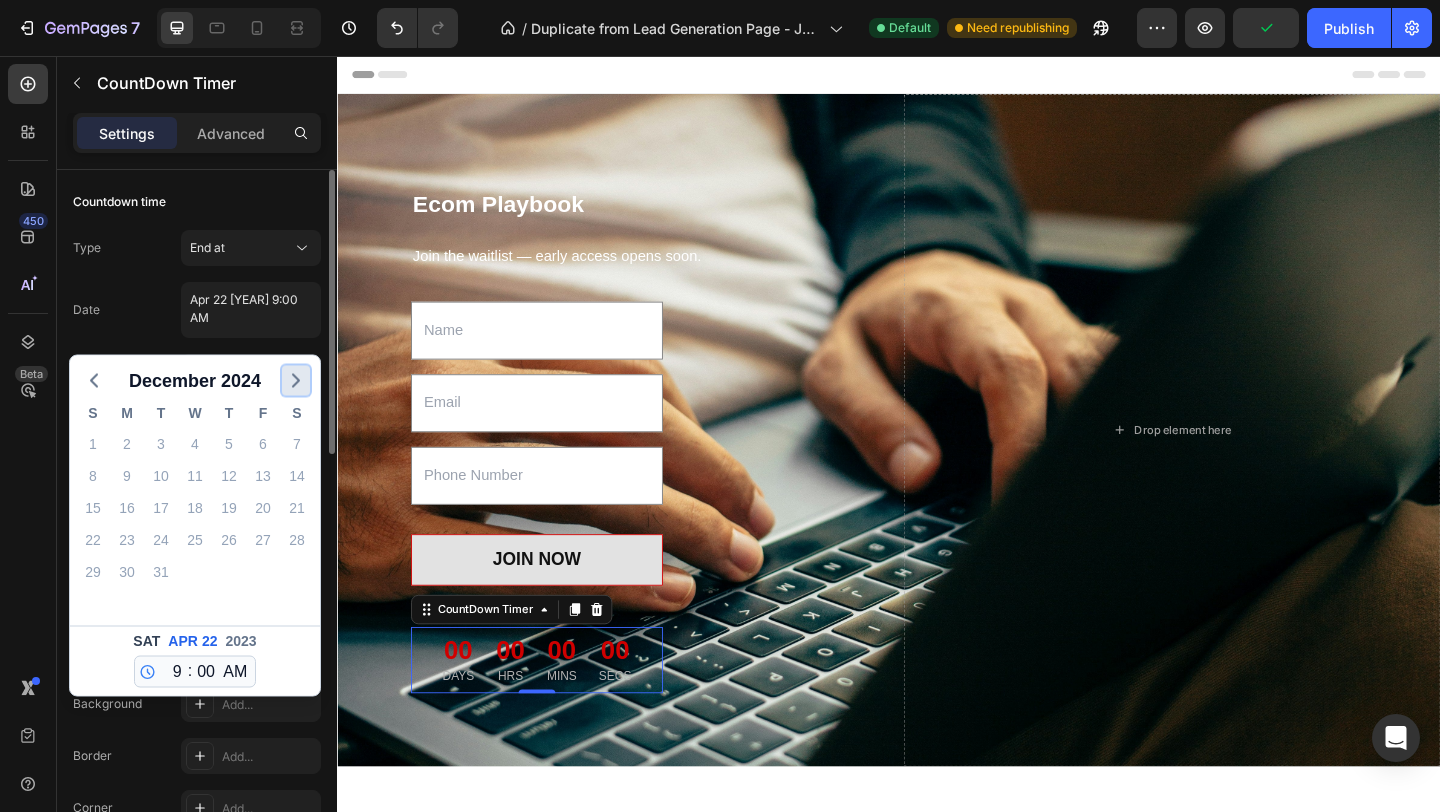 click 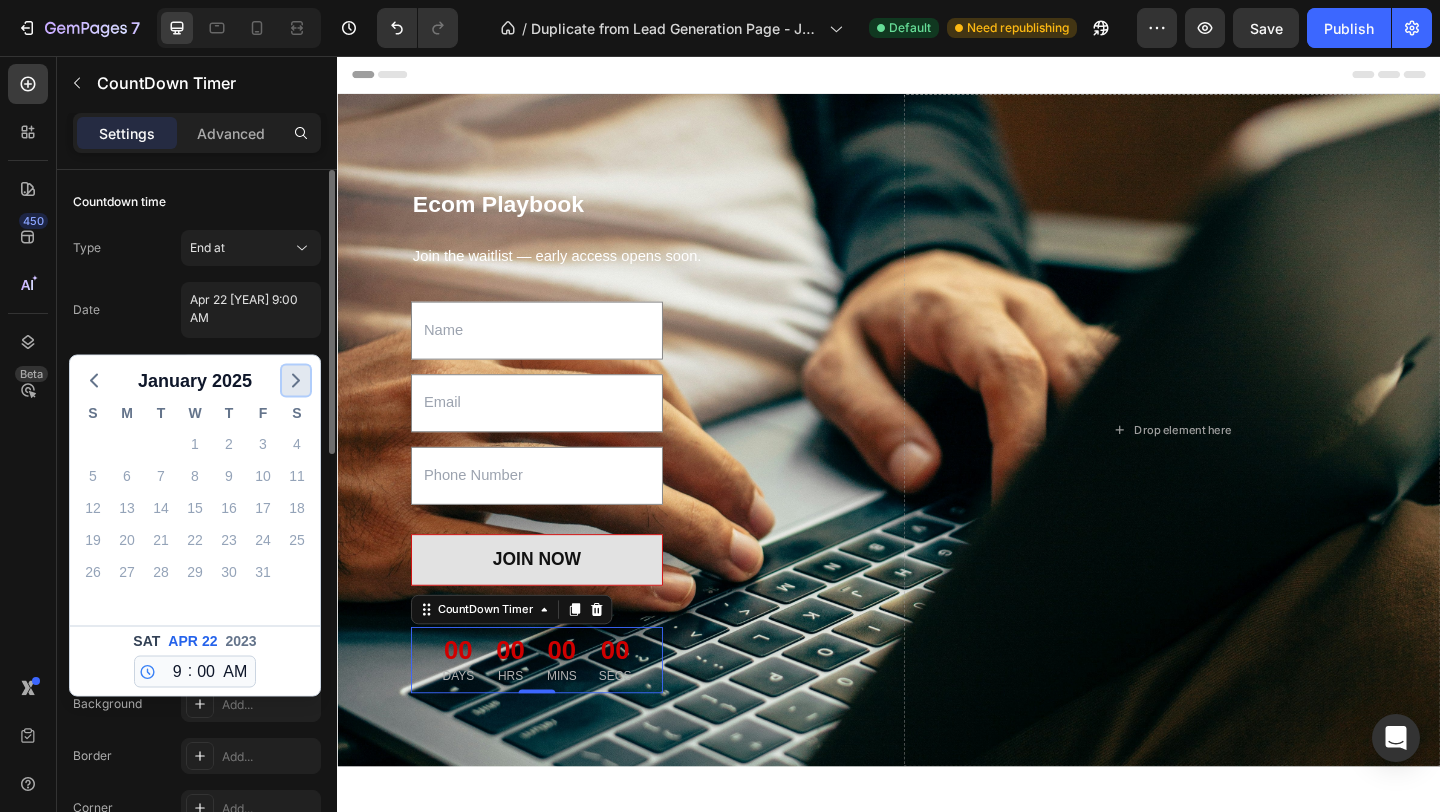 click 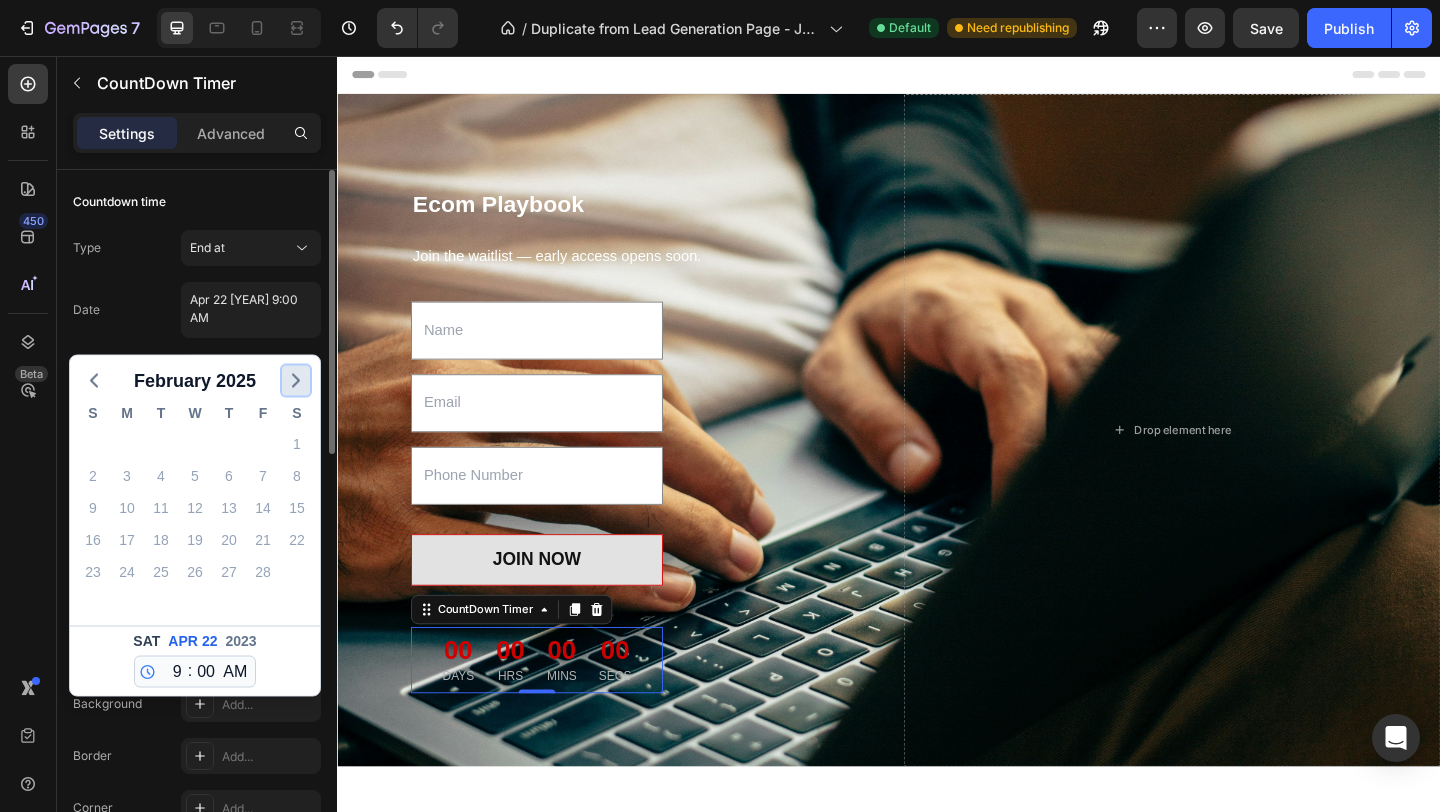 click 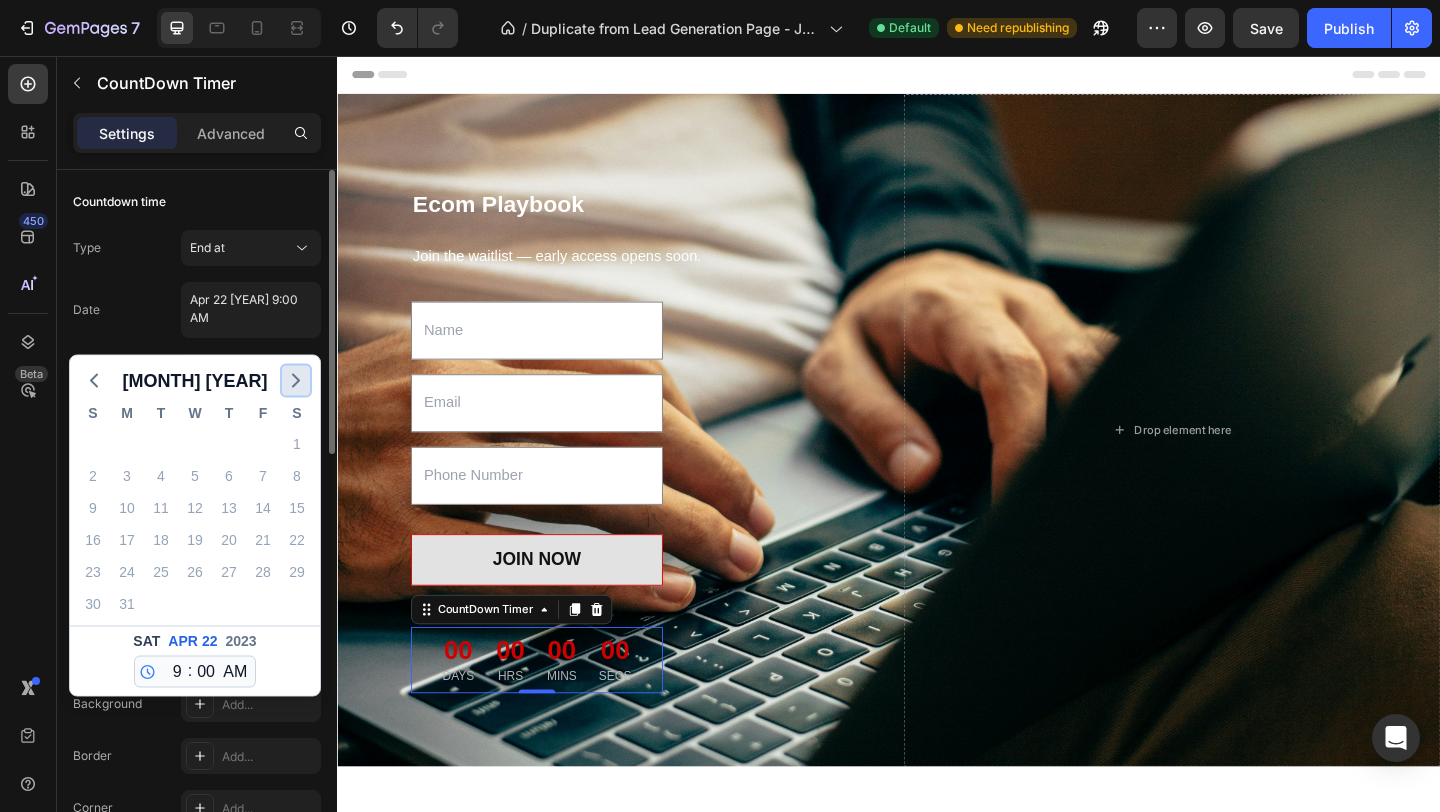 click 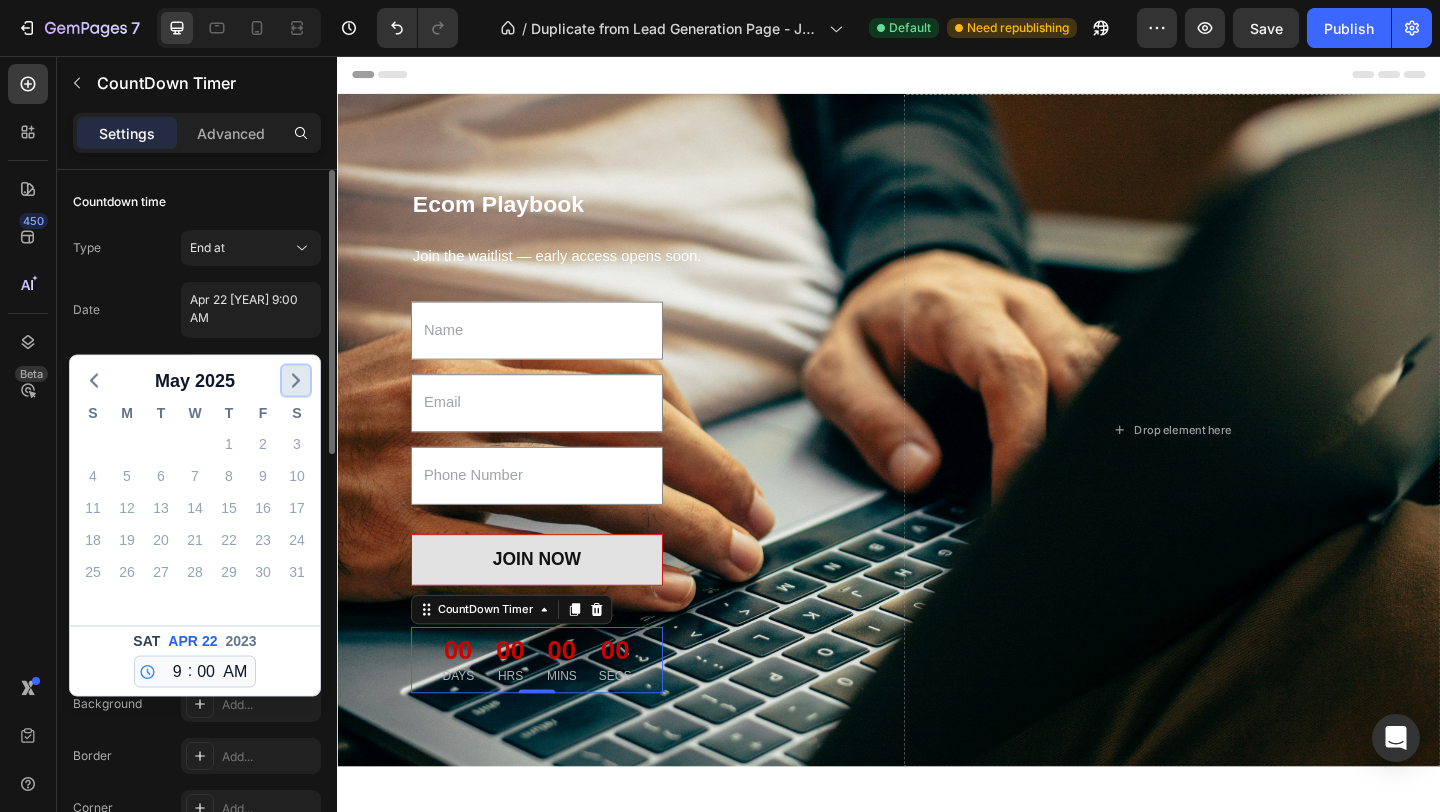 click 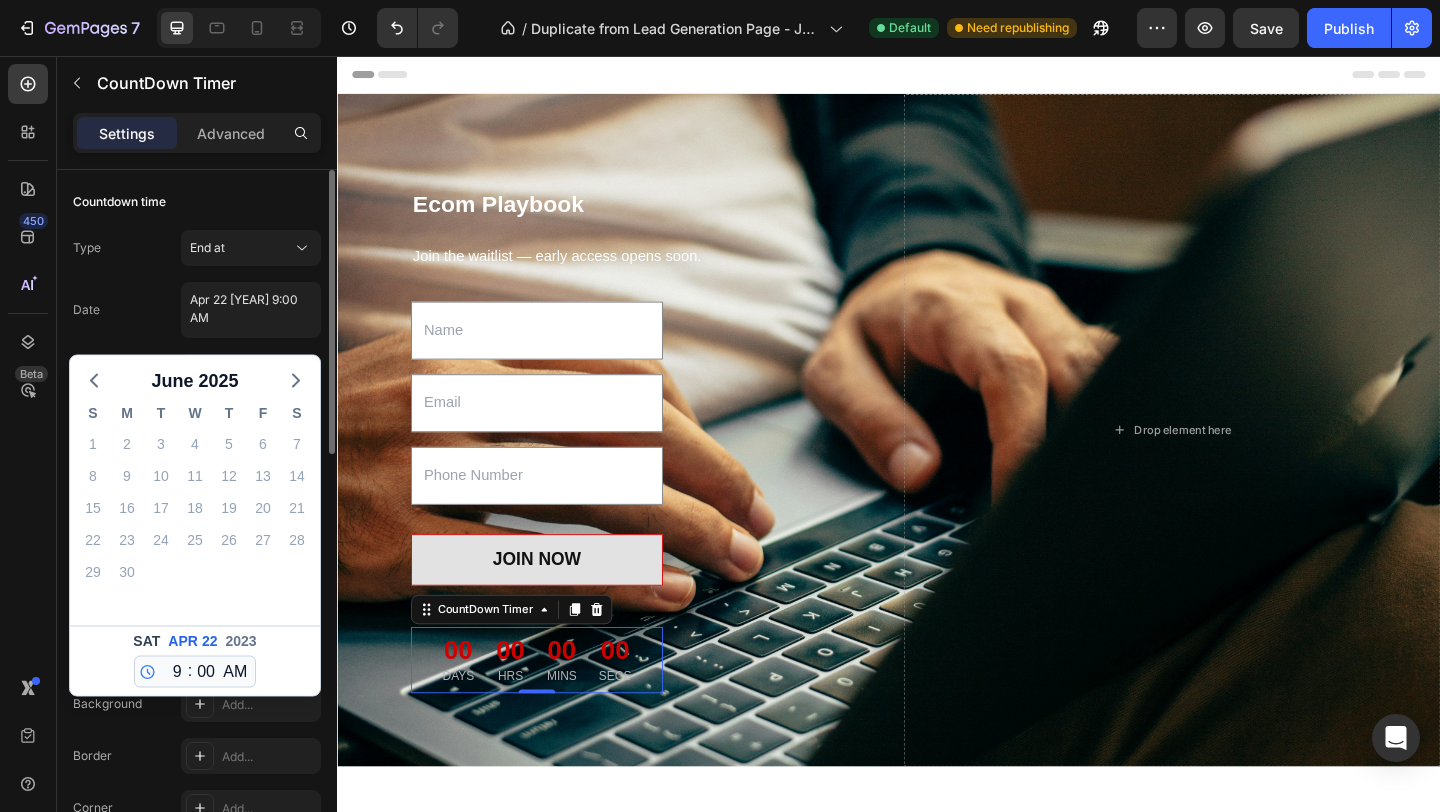 click on "19" 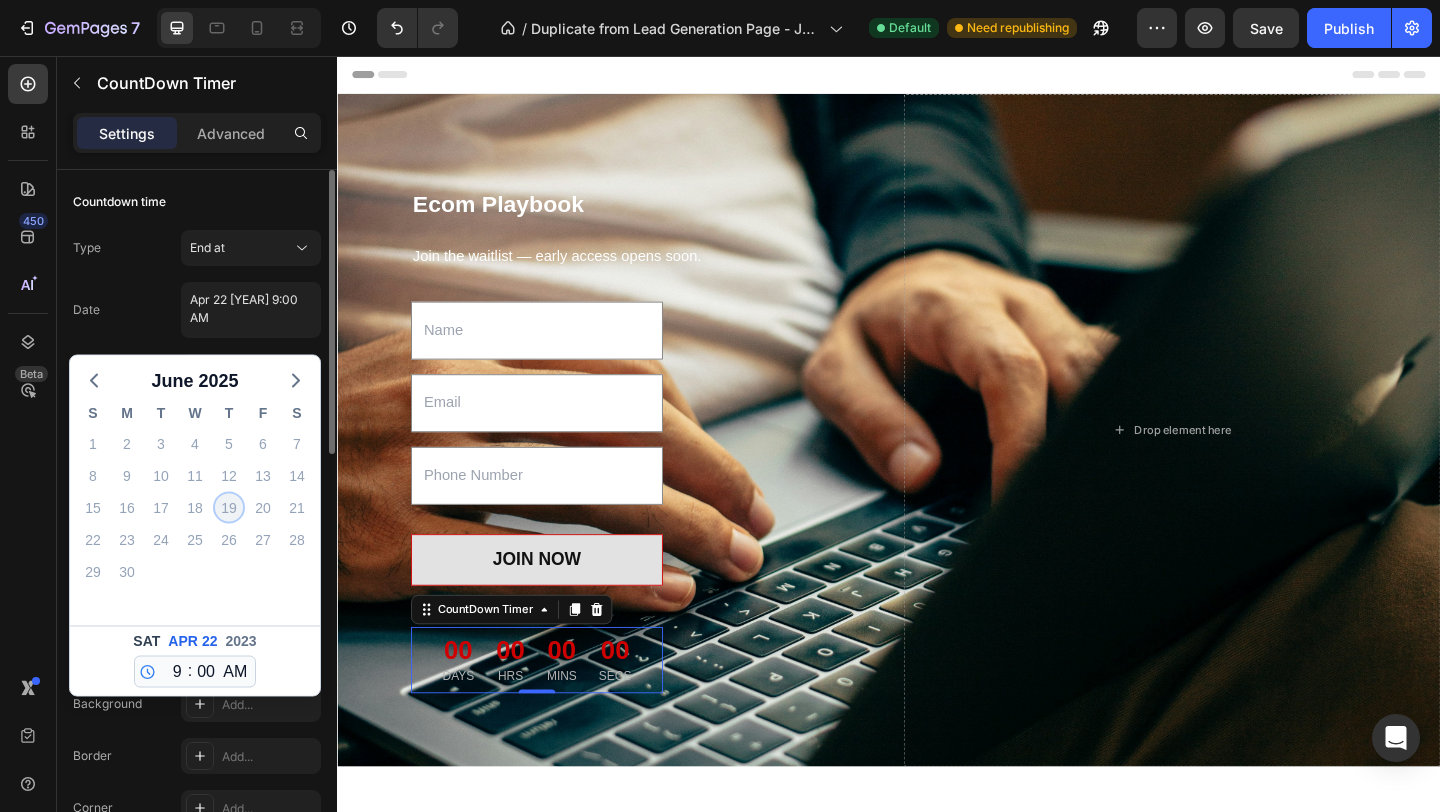 click on "19" 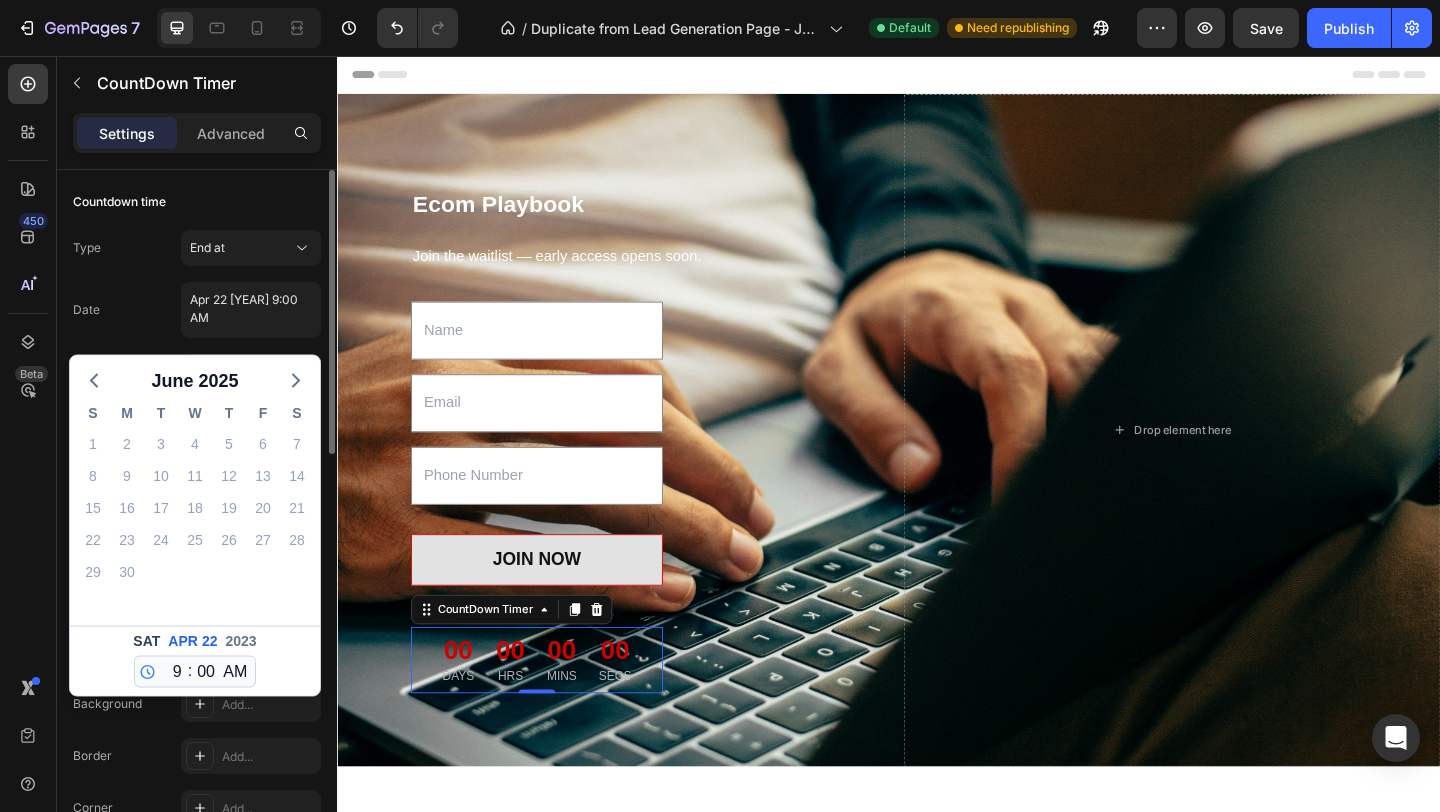 click on "Sat Apr 22 [YEAR]" 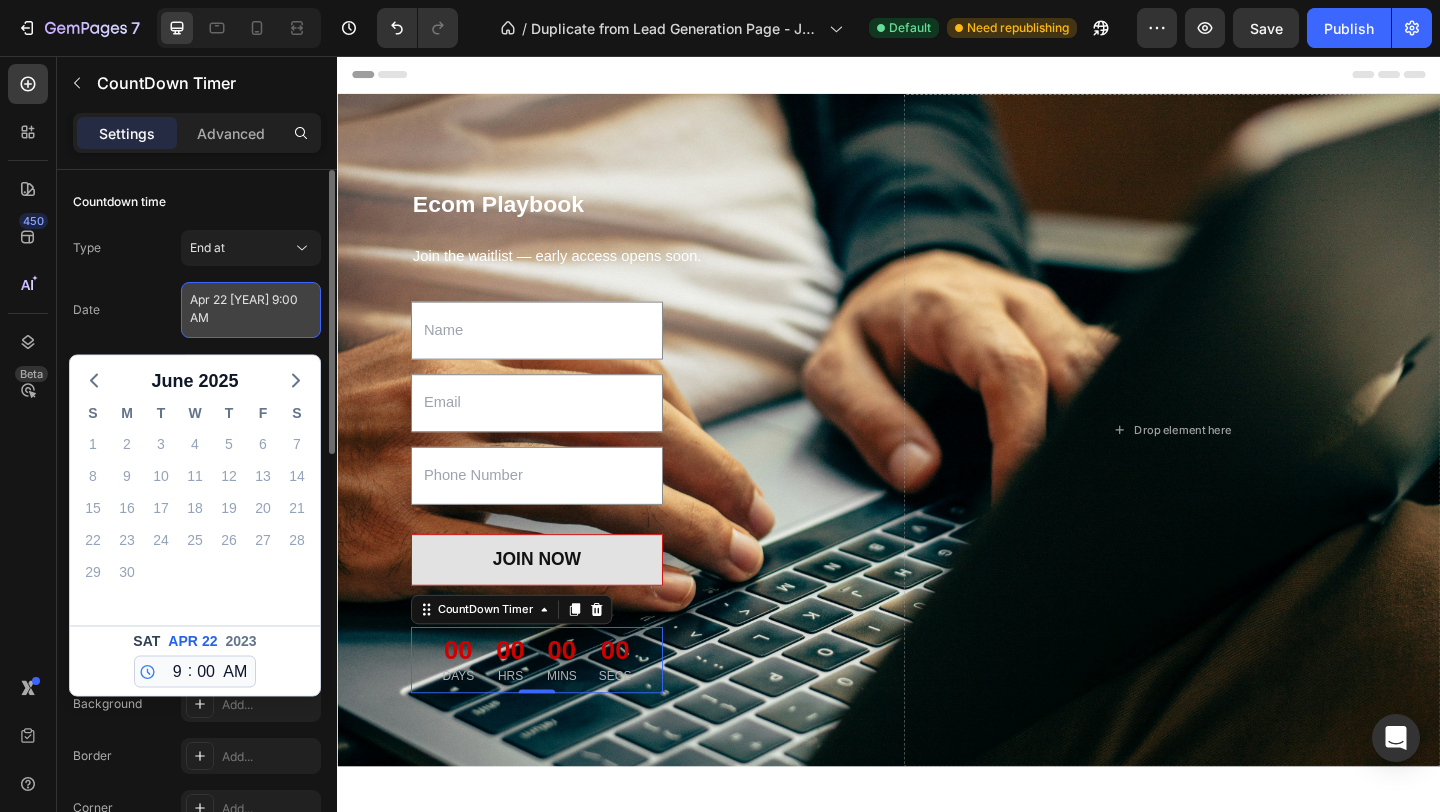 click on "Apr 22 [YEAR] 9:00 AM" at bounding box center [251, 310] 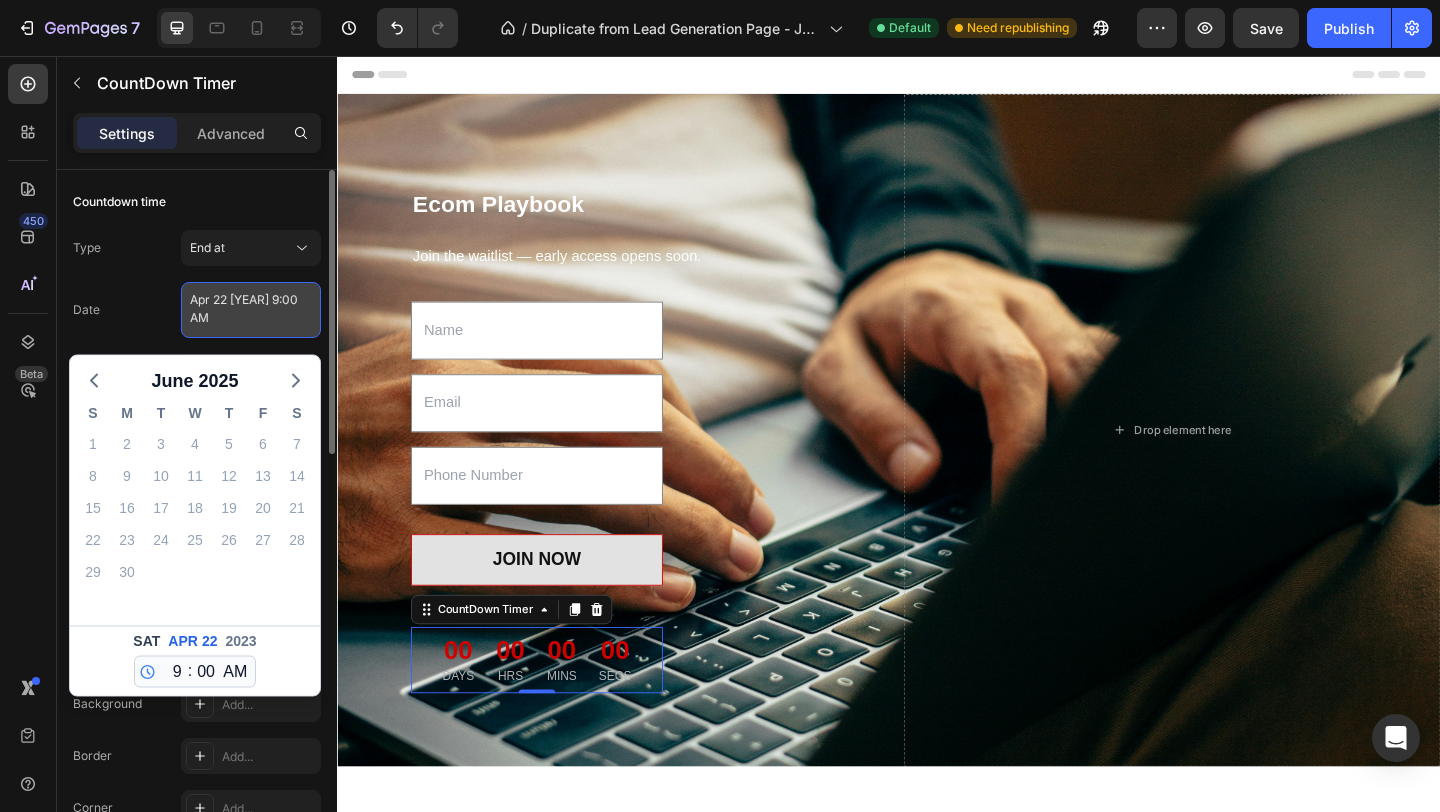 click on "Apr 22 [YEAR] 9:00 AM" at bounding box center [251, 310] 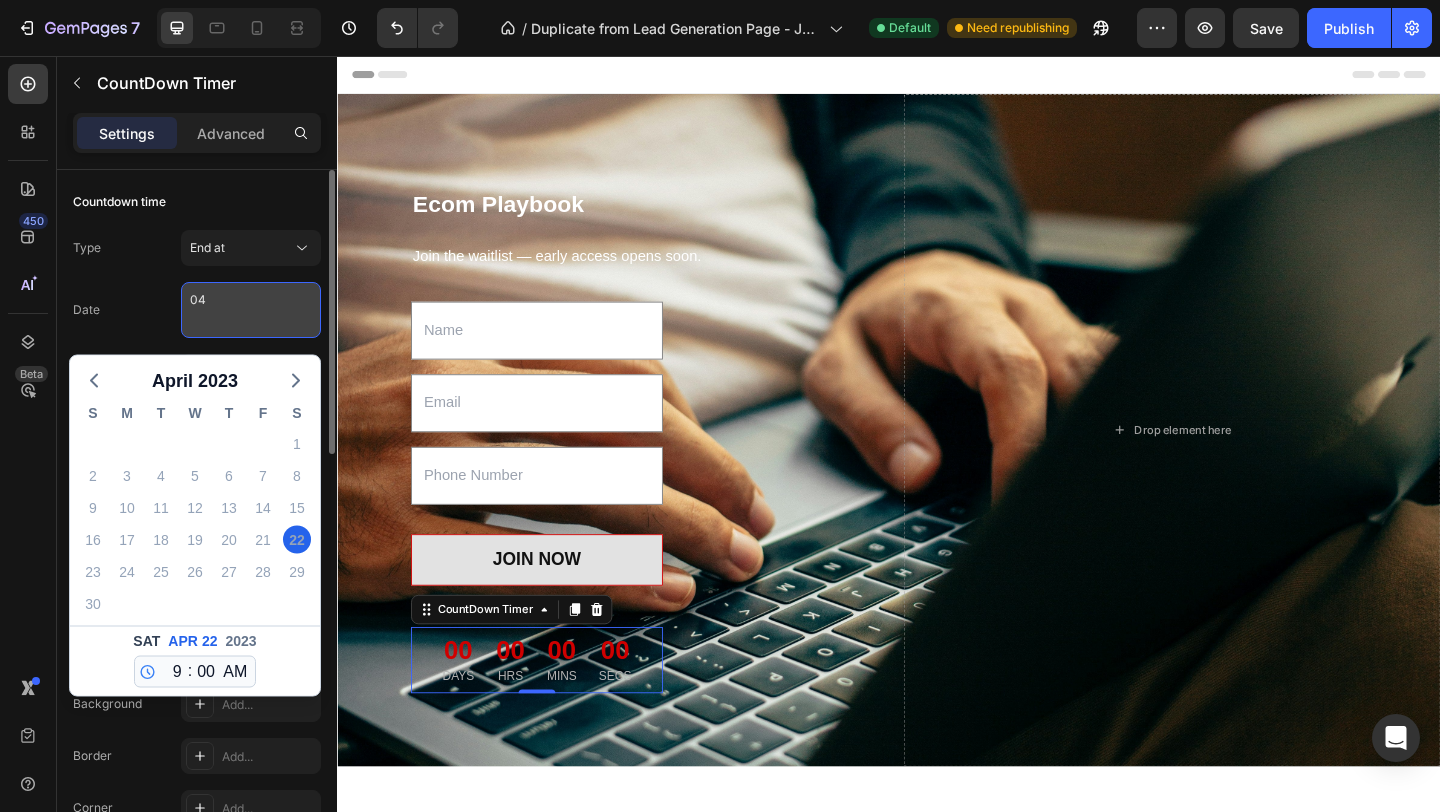type on "0" 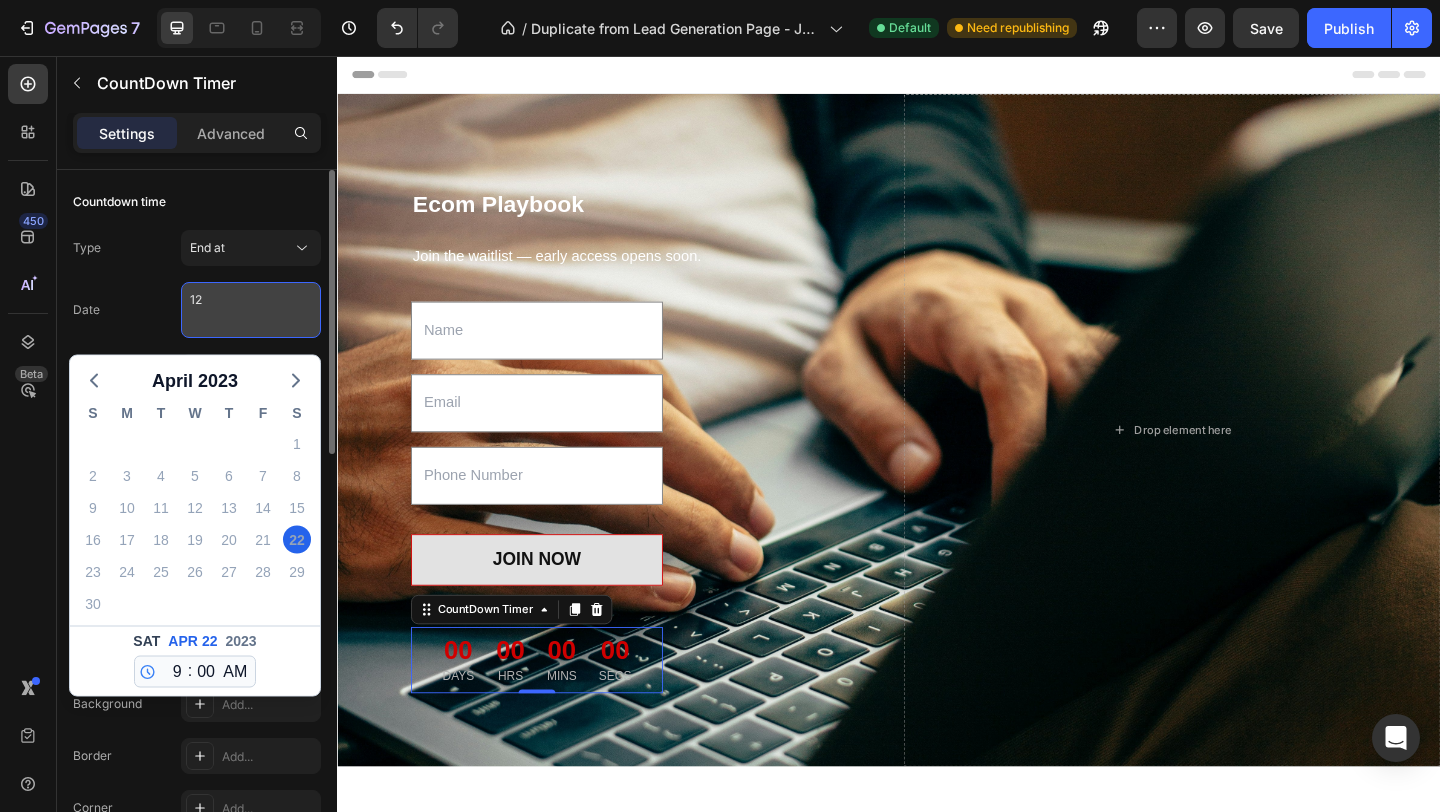 type on "1" 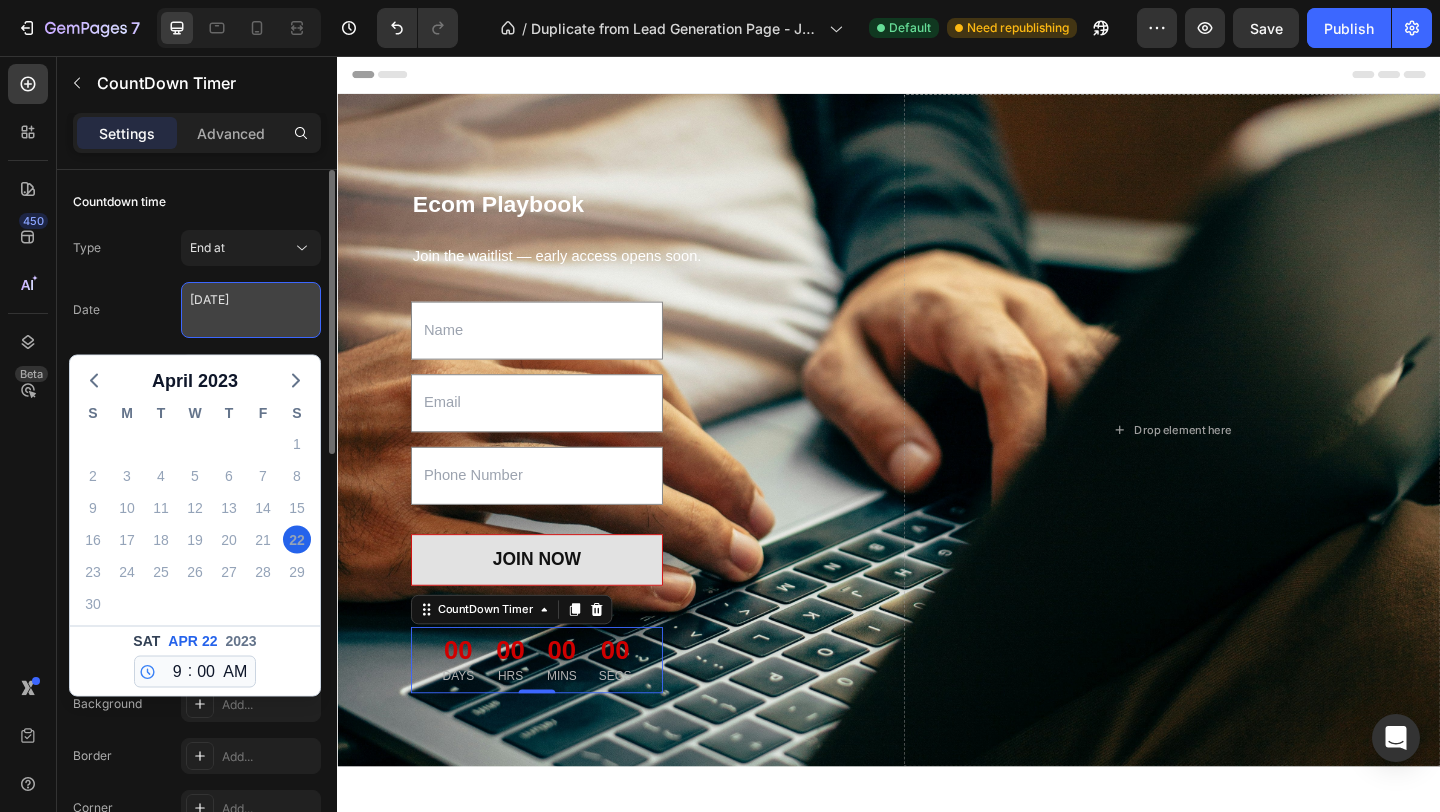 click on "[DATE]" at bounding box center [251, 310] 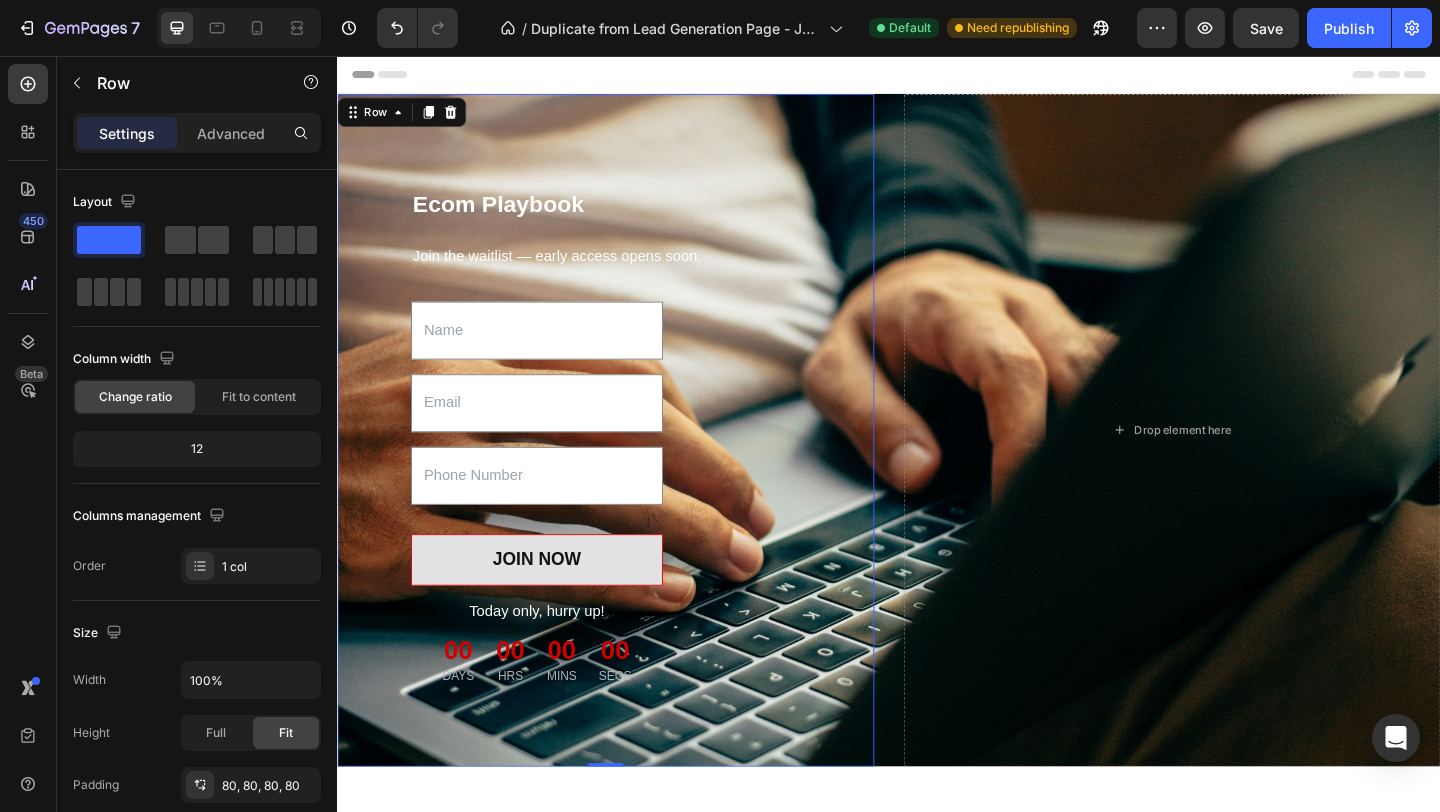 click on "Ecom Playbook Heading Join the waitlist — early access opens soon. Text block Text Field Email Field Text Field JOIN NOW Submit Button Today only, hurry up! Text block 00 DAYS 00 HRS 00 MINS 00 SECS CountDown Timer Contact Form Row   0" at bounding box center [629, 463] 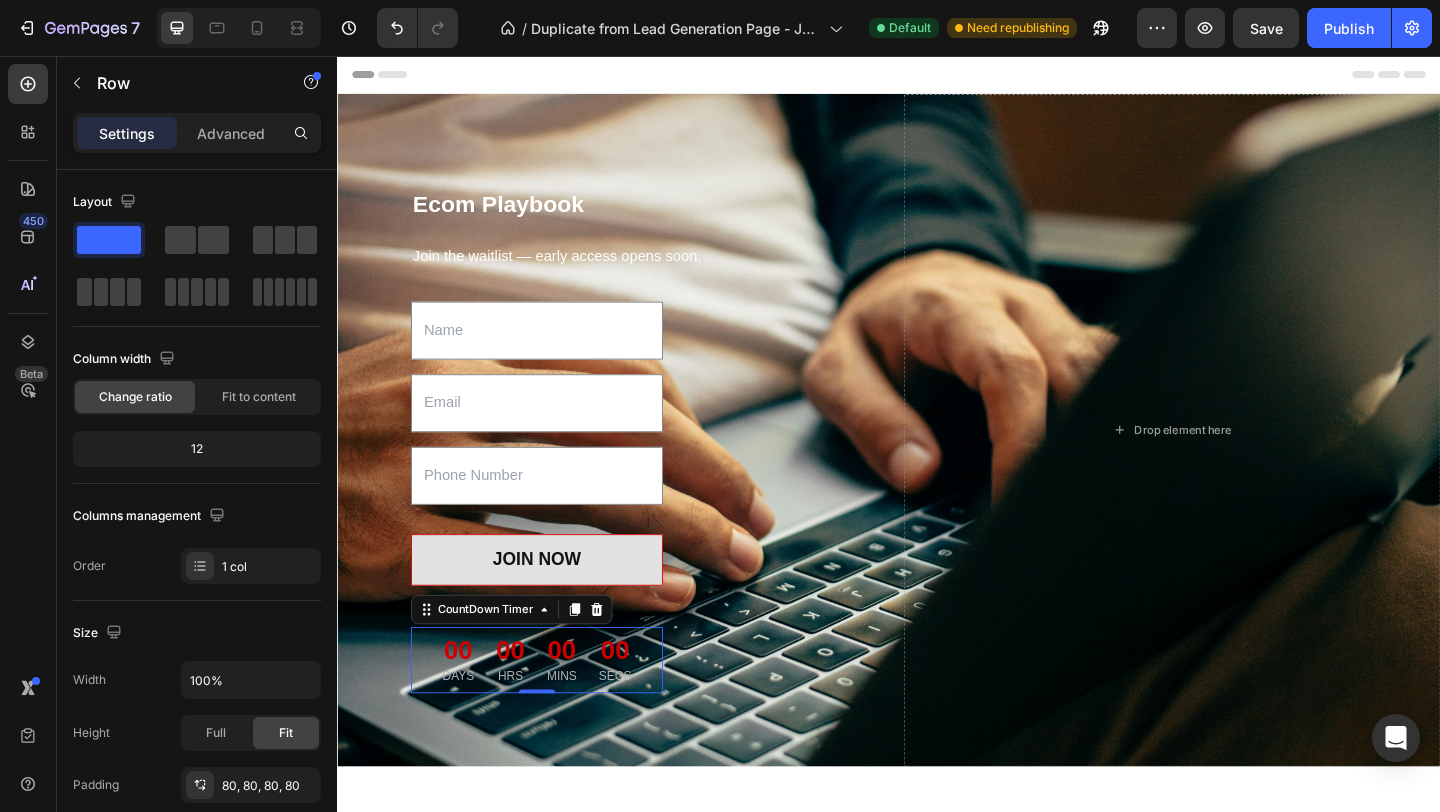 click on "MINS" at bounding box center [581, 731] 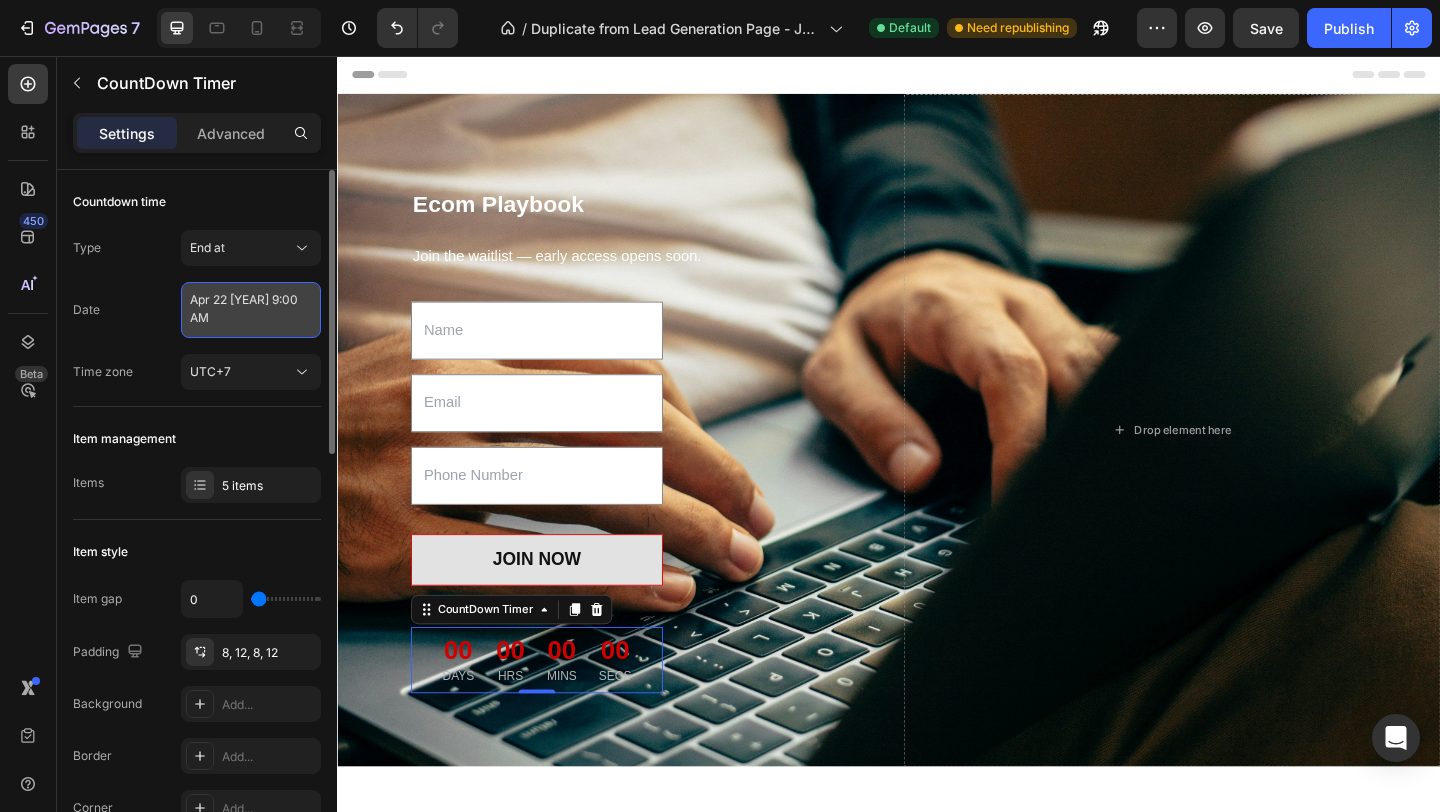 click on "Apr 22 [YEAR] 9:00 AM" at bounding box center (251, 310) 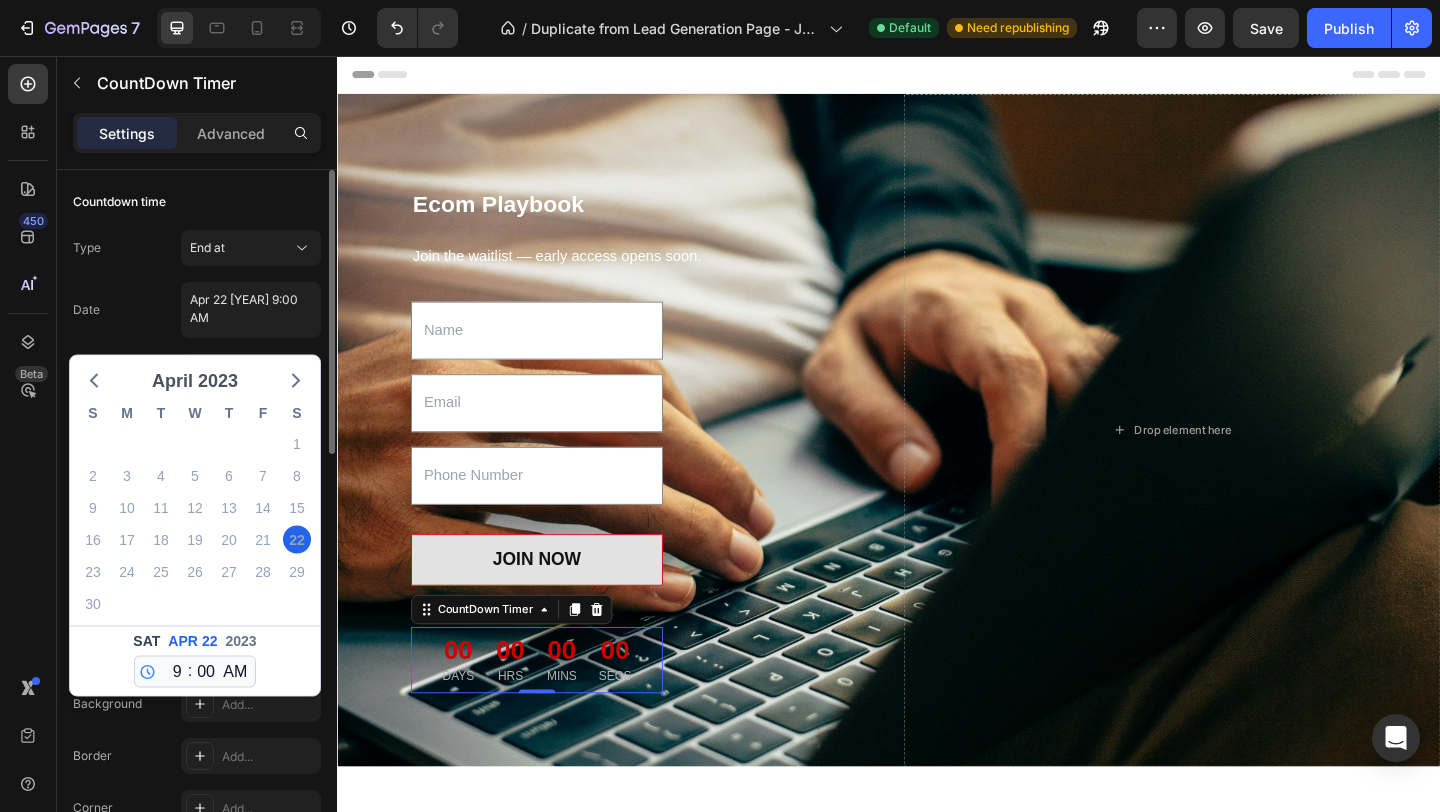 click on "April 2023" 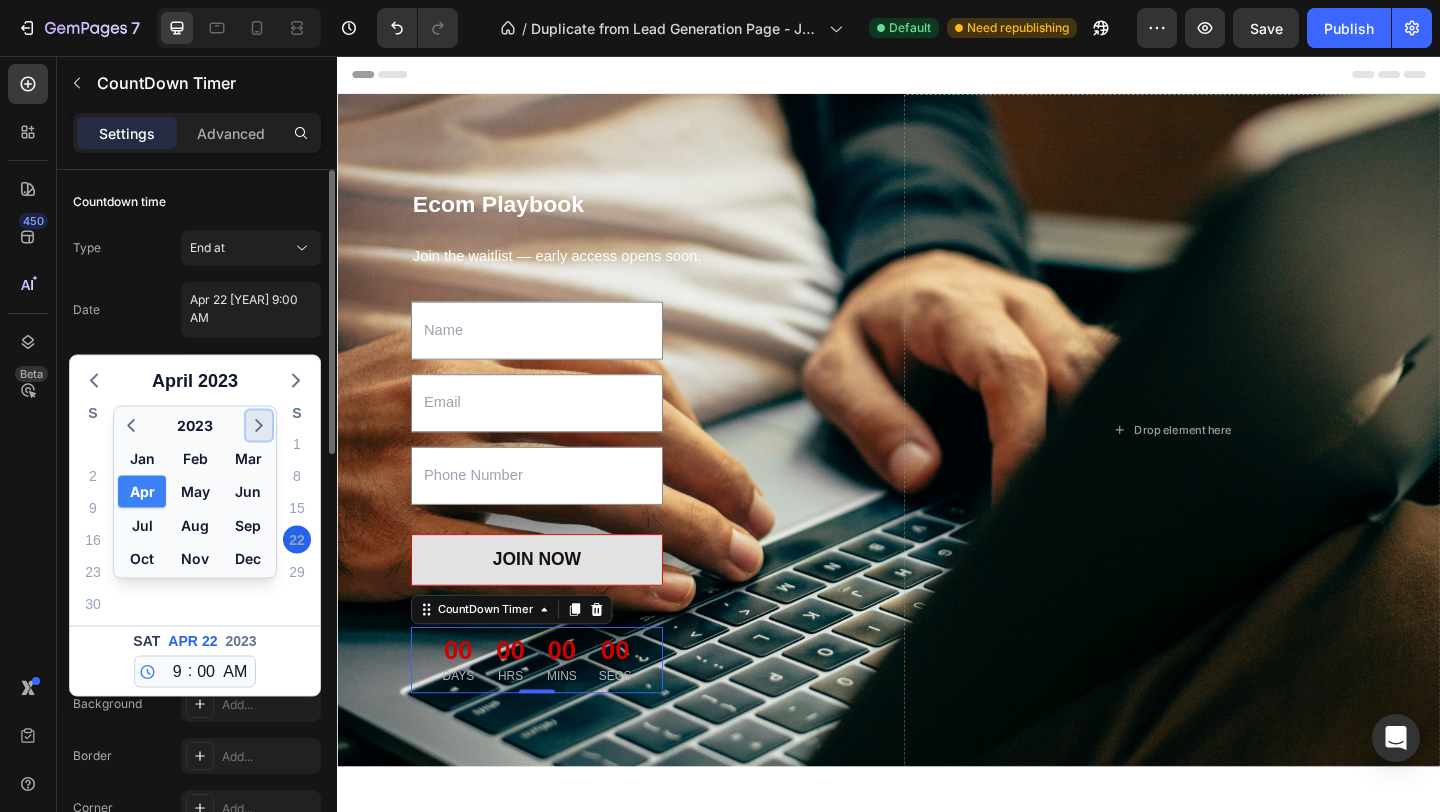 click 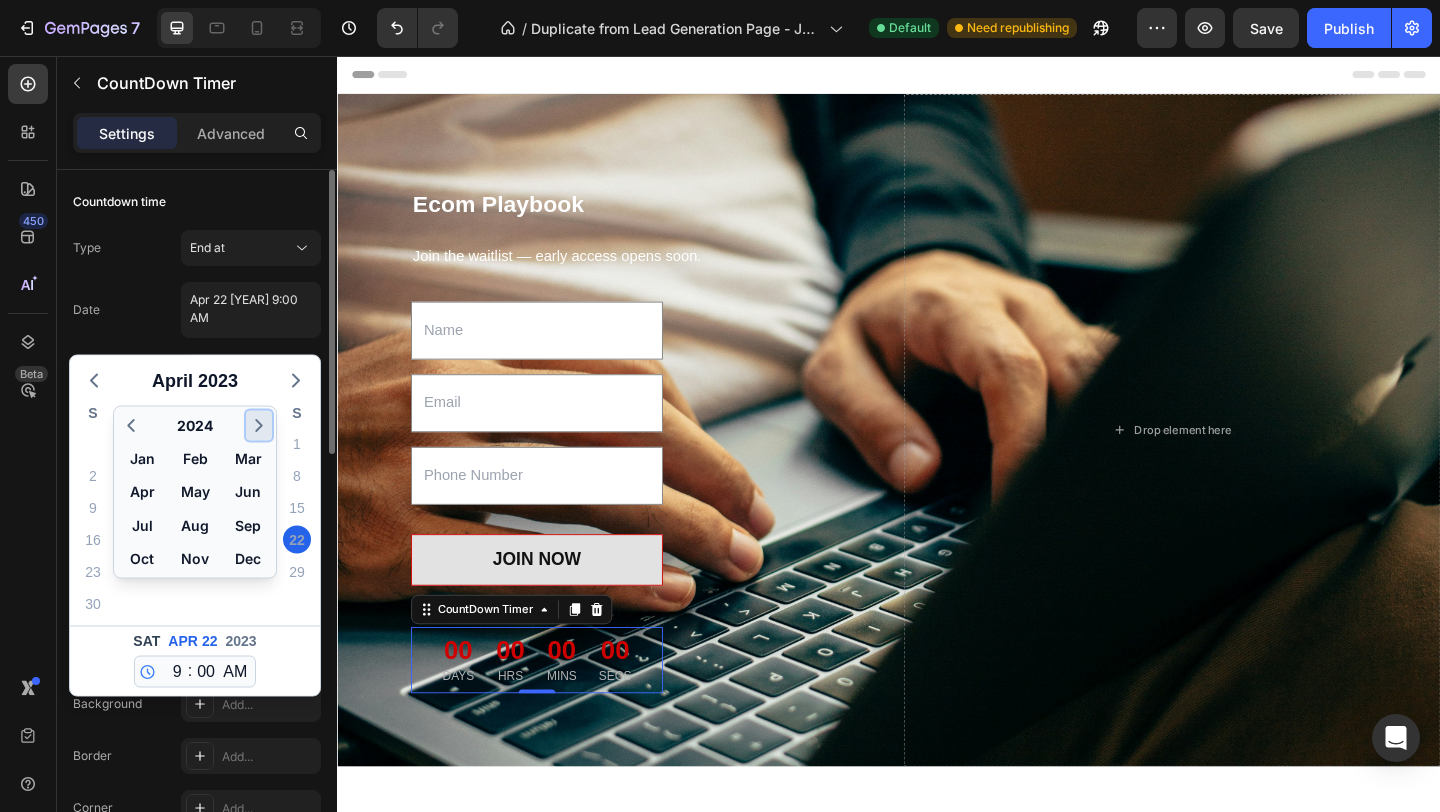 click 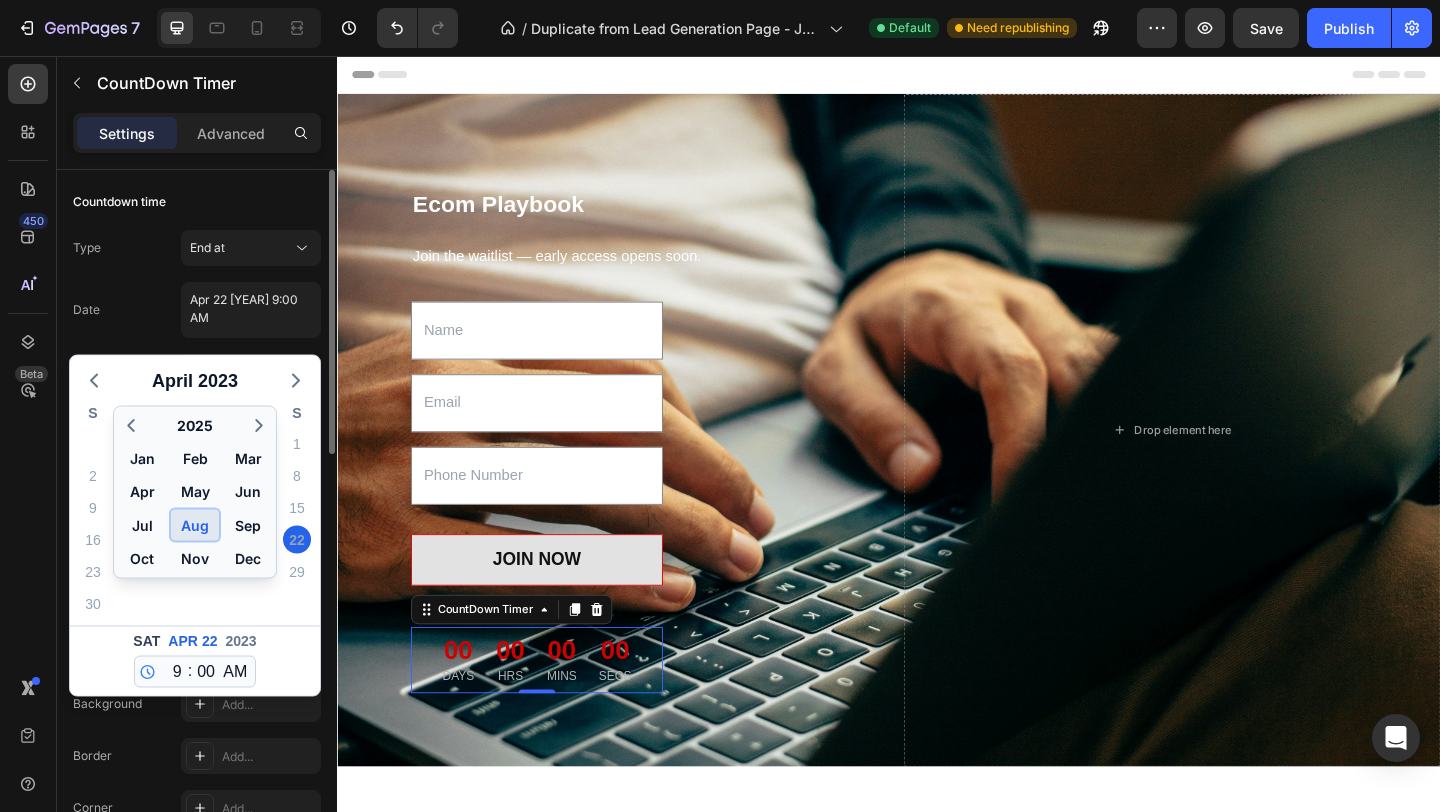 click on "Aug" 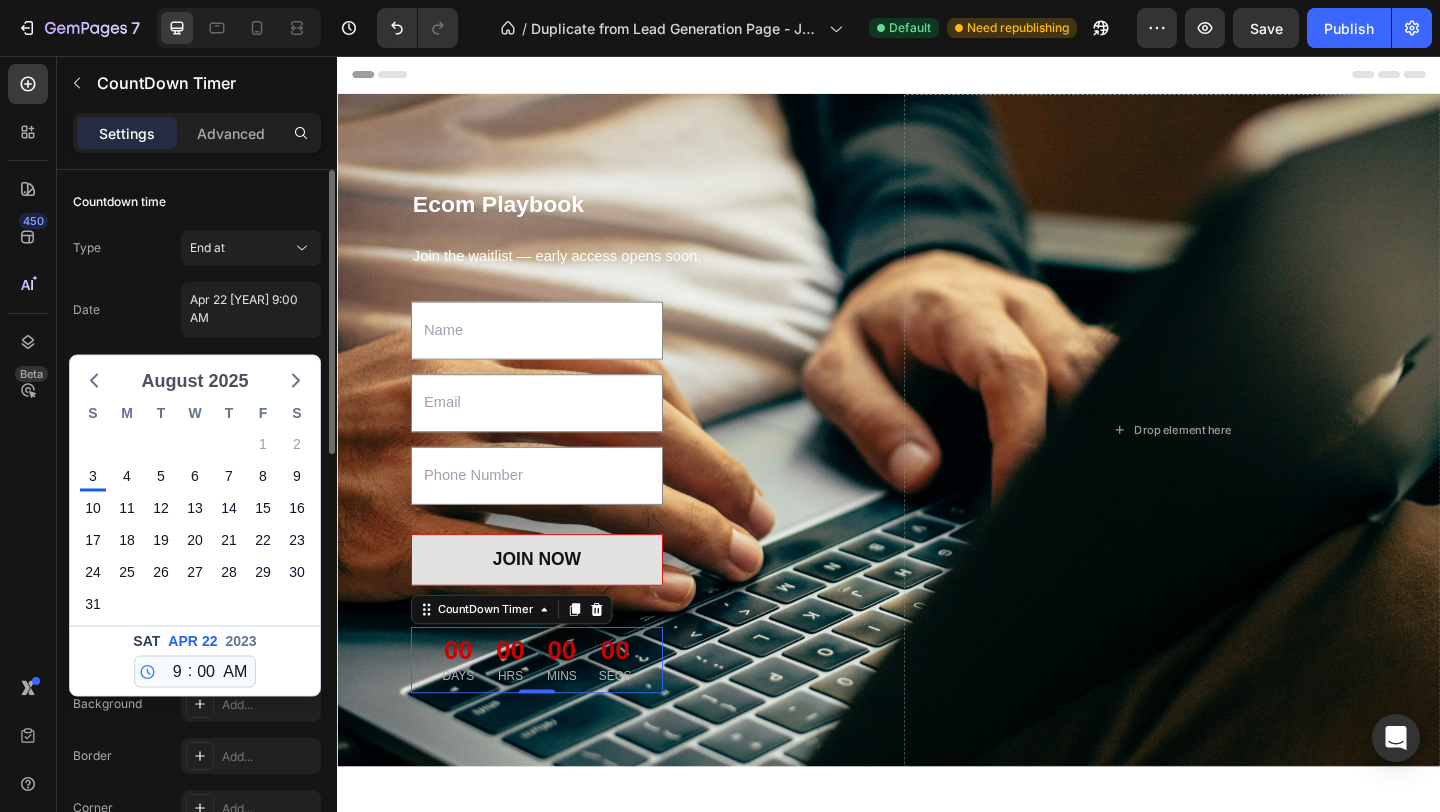 click on "August 2025" 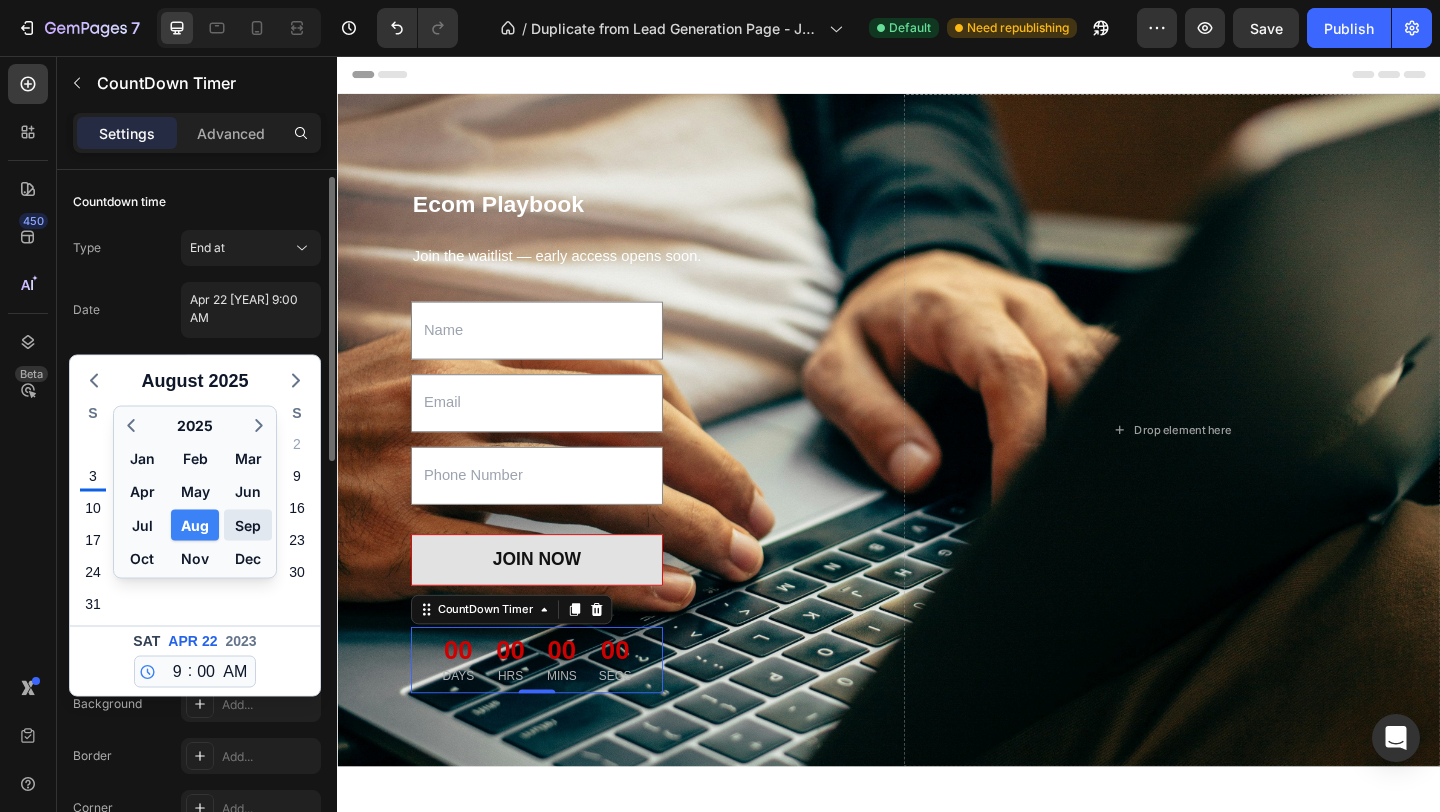 scroll, scrollTop: 9, scrollLeft: 0, axis: vertical 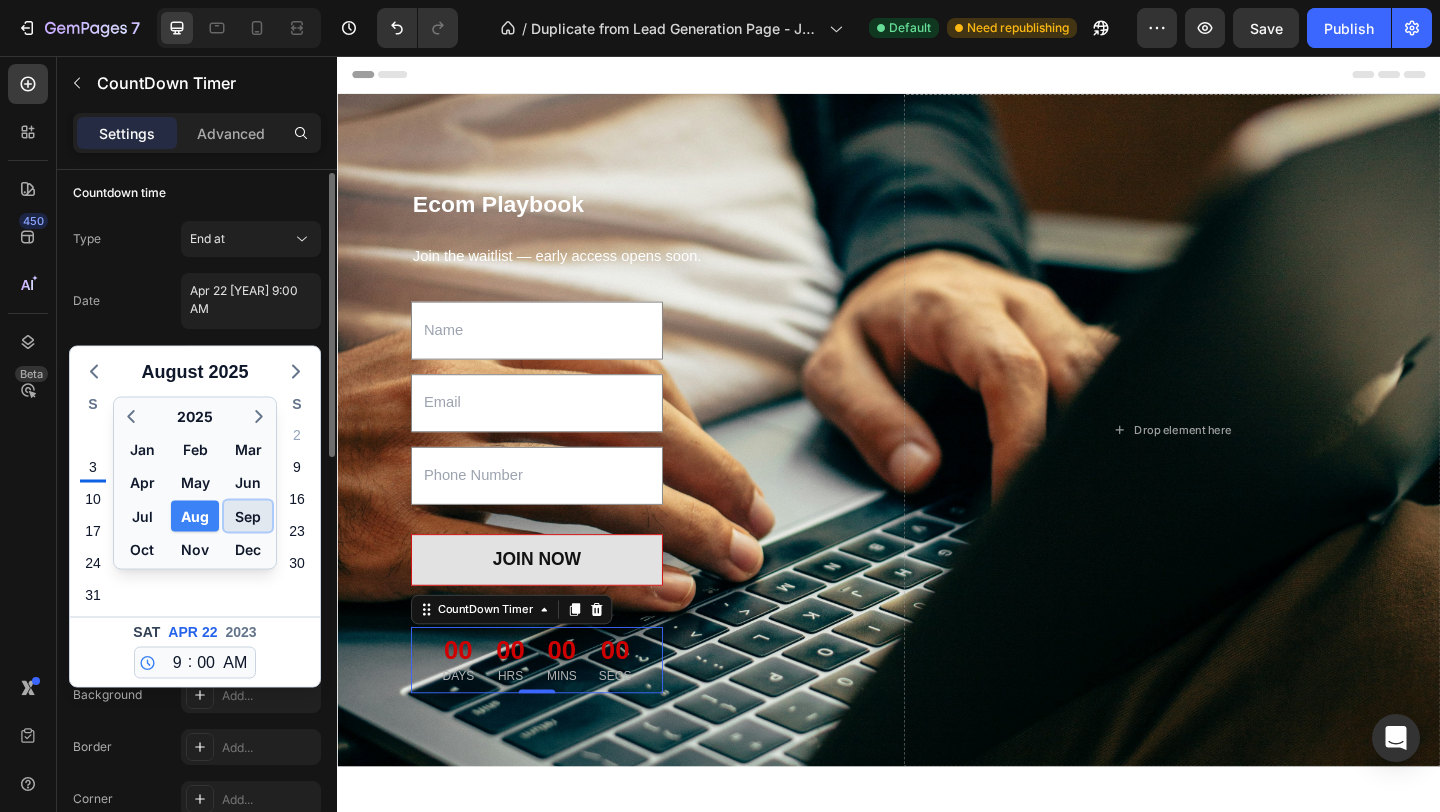 click on "Sep" 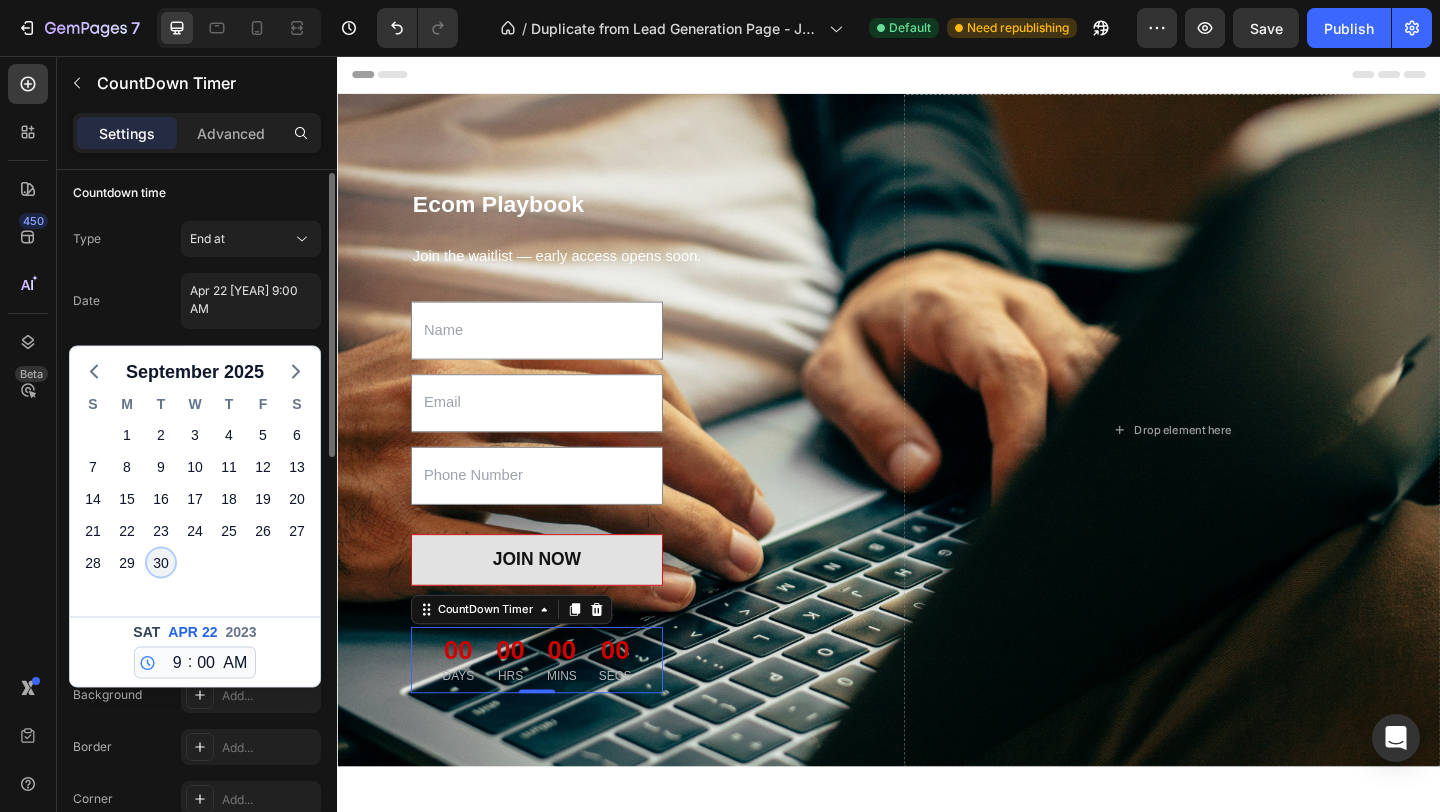 click on "30" 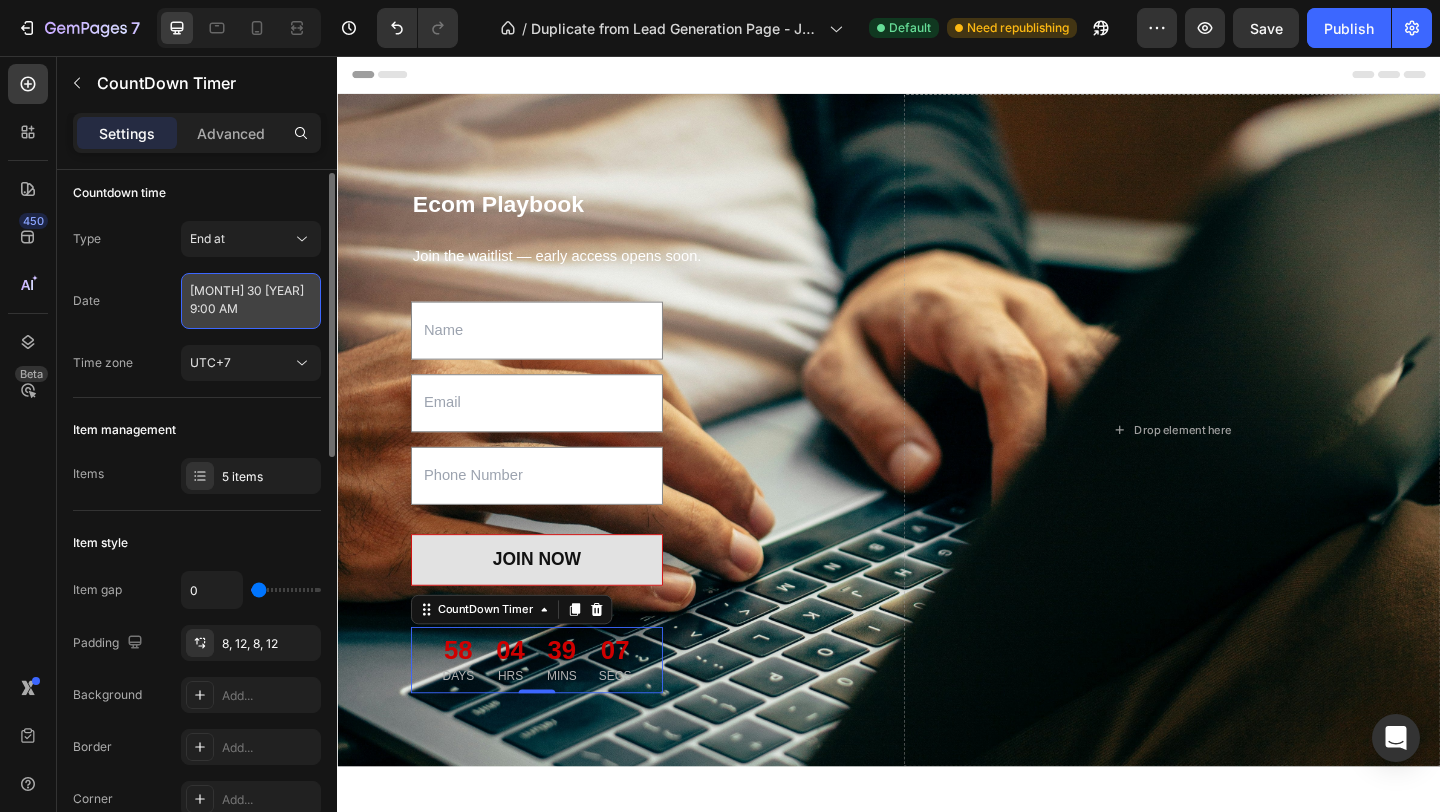 click on "[MONTH] 30 [YEAR] 9:00 AM" at bounding box center (251, 301) 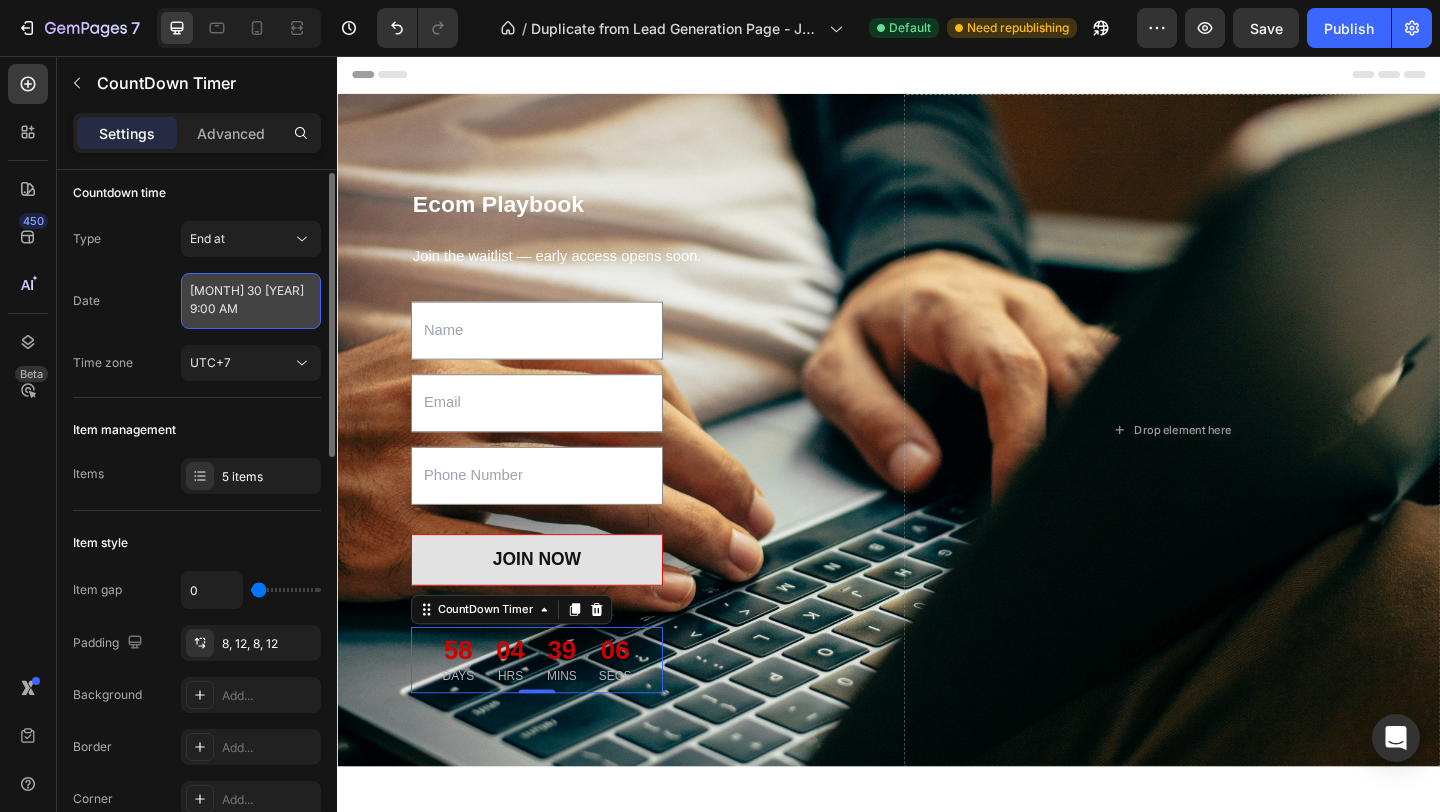 select on "9" 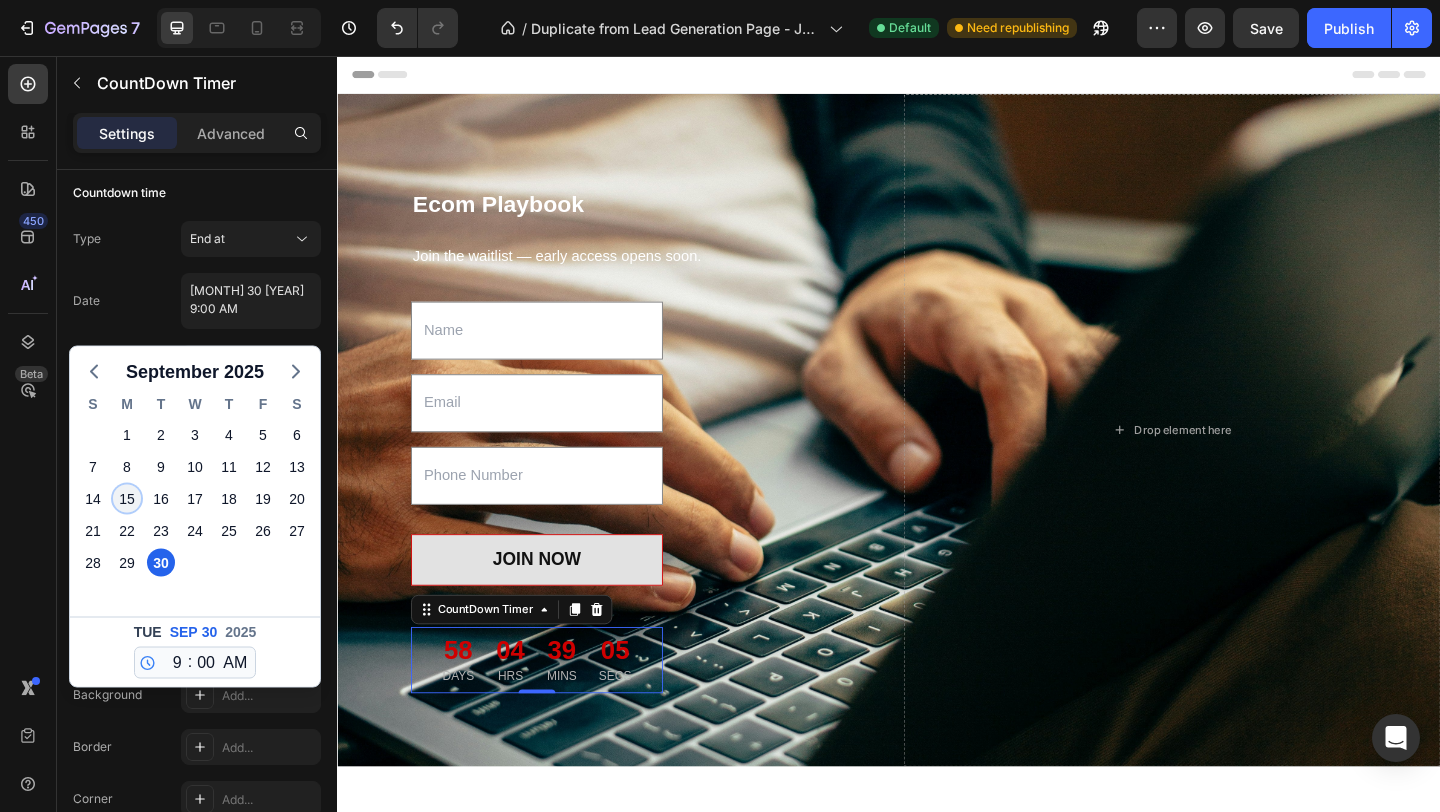 click on "15" 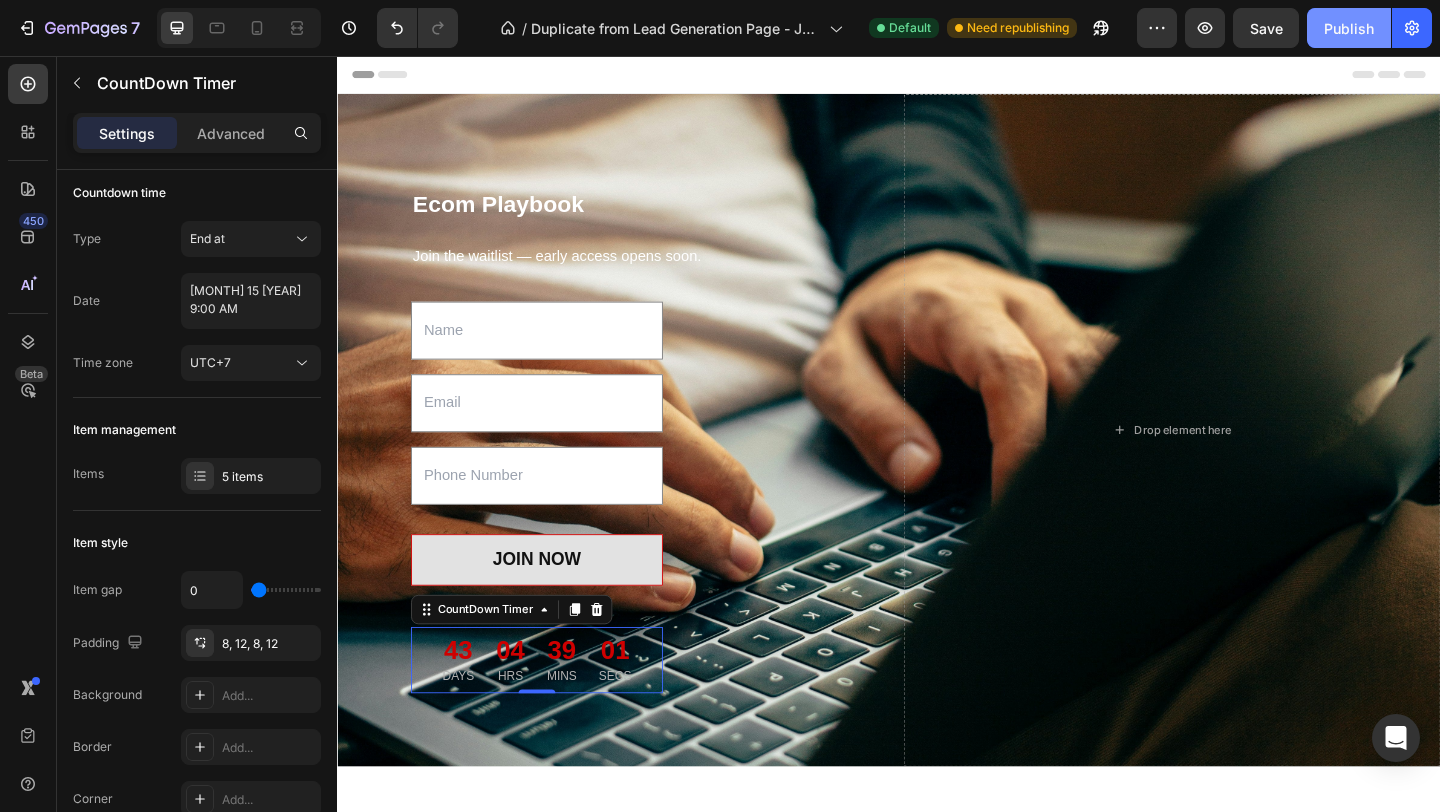click on "Publish" at bounding box center [1349, 28] 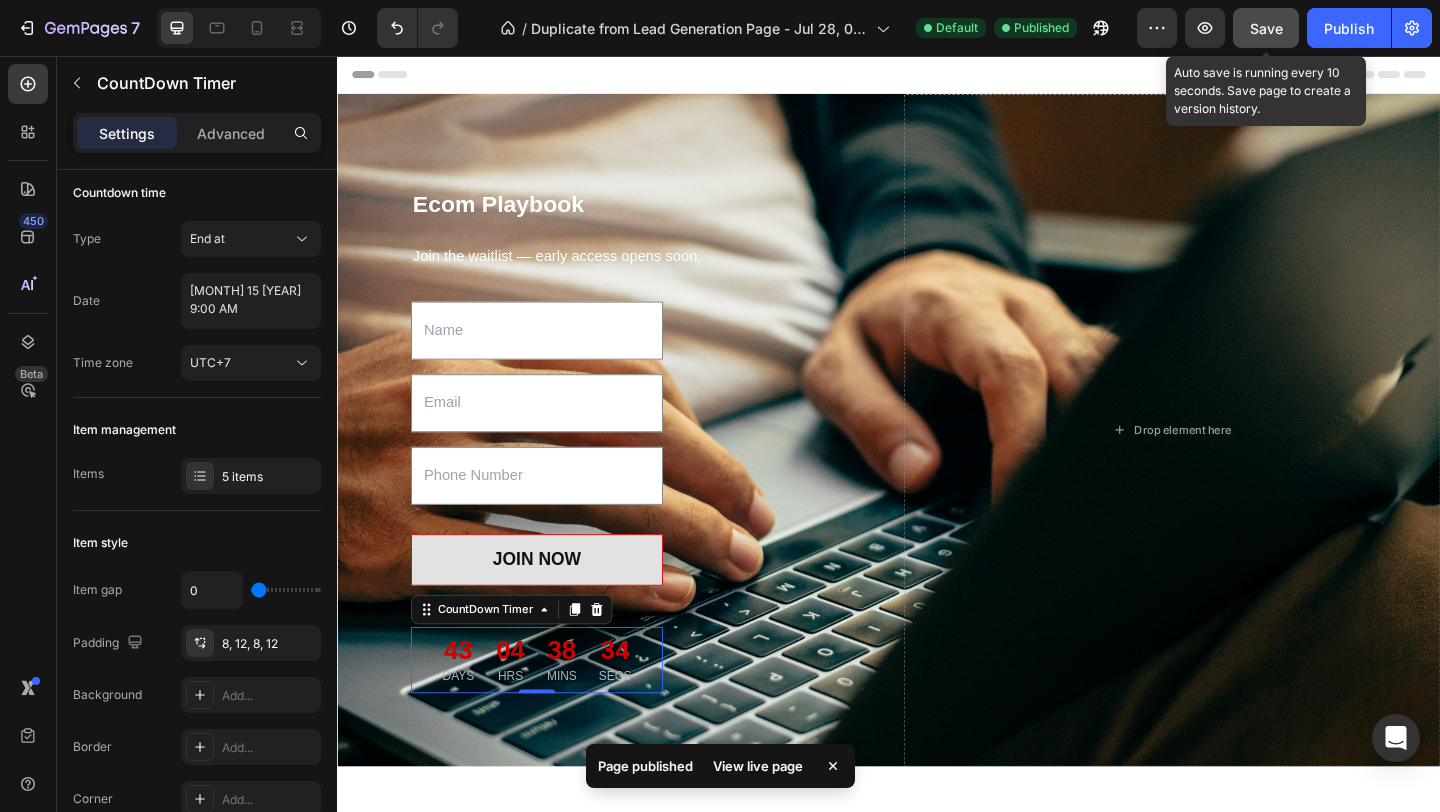 click on "Save" 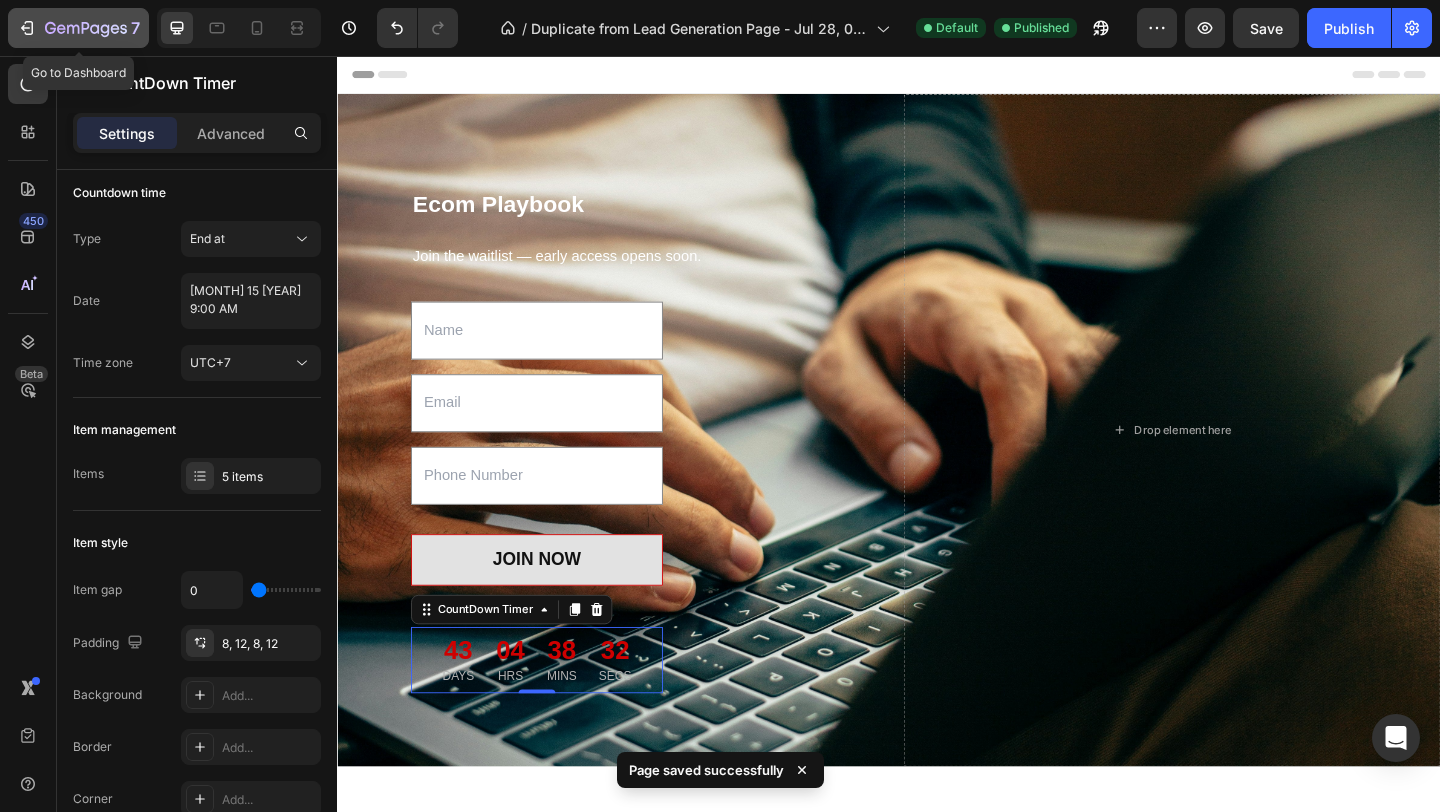 click 